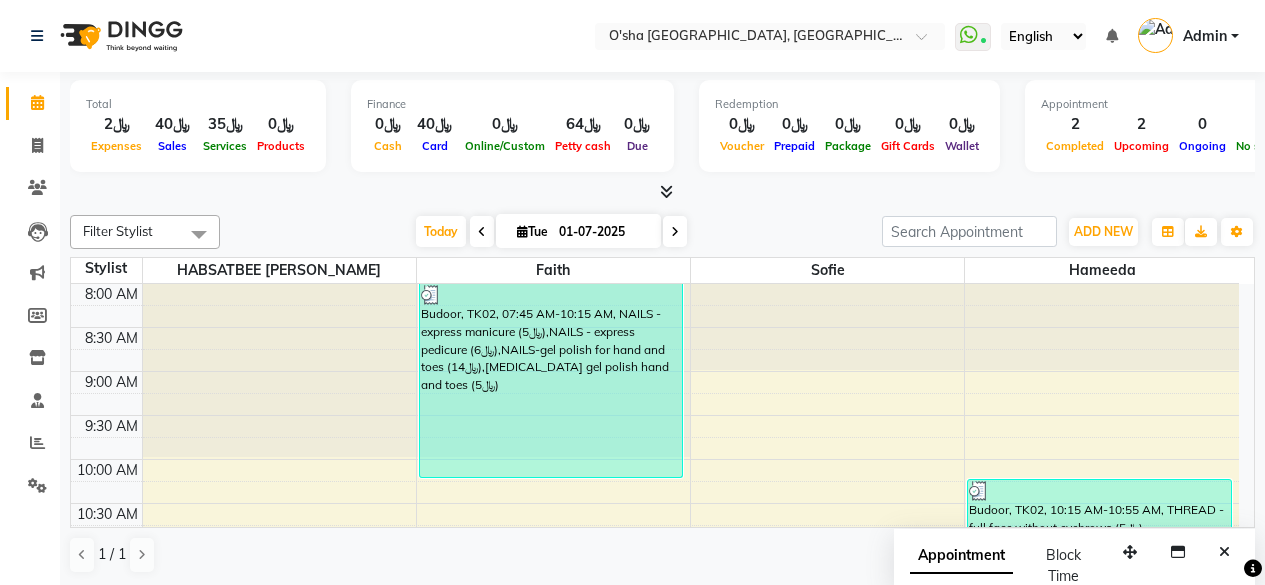 scroll, scrollTop: 0, scrollLeft: 0, axis: both 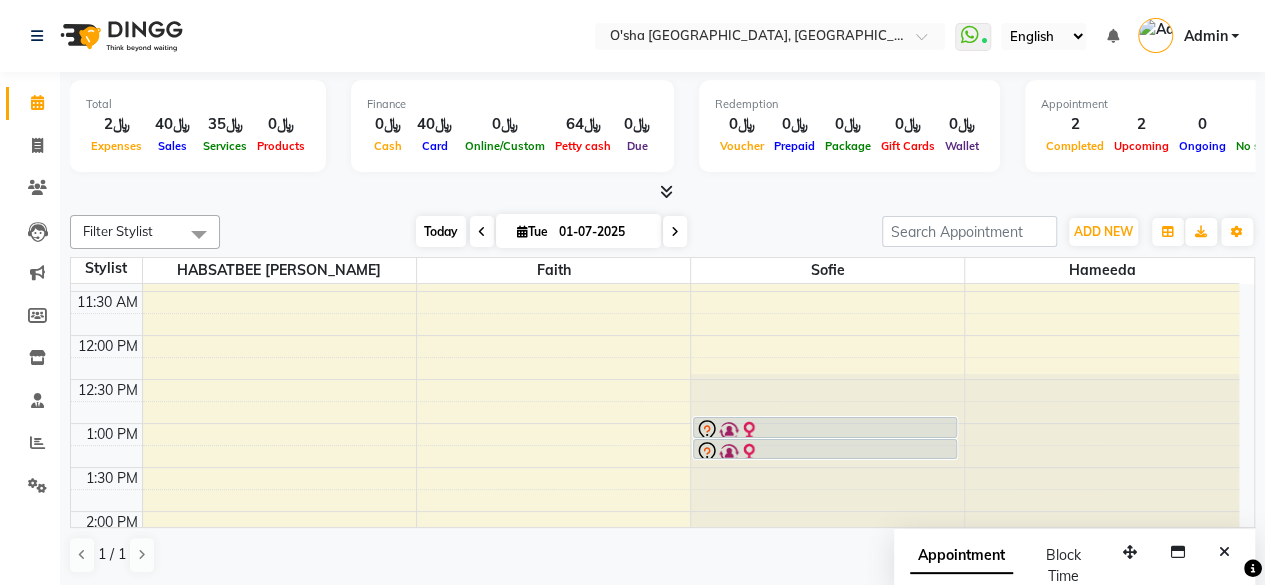 click on "Today" at bounding box center [441, 231] 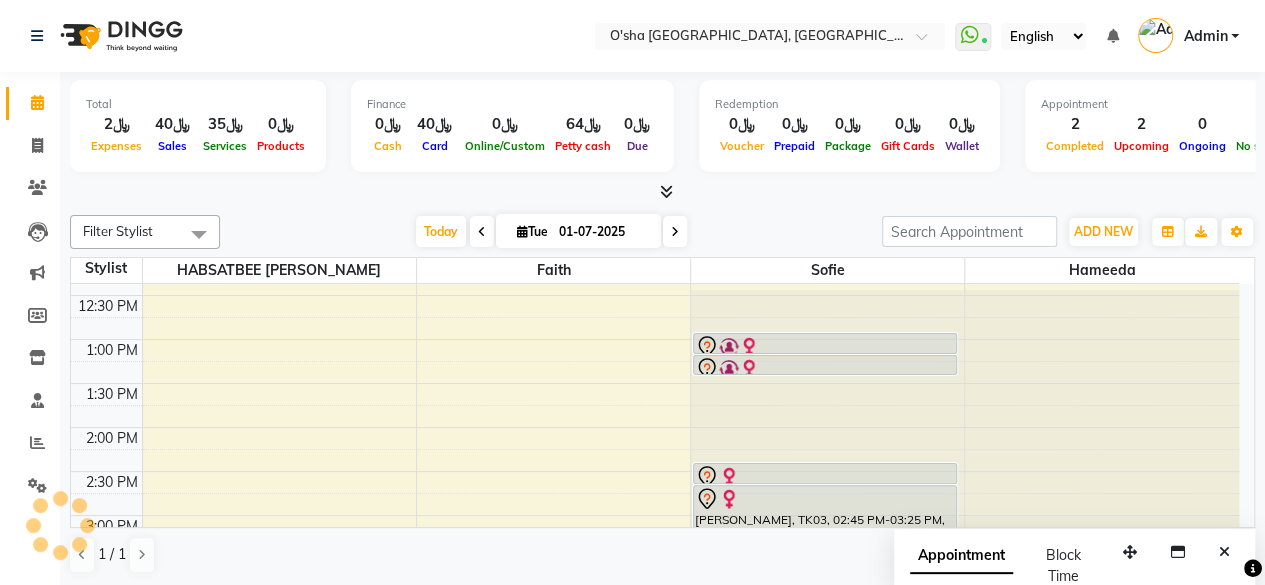 scroll, scrollTop: 461, scrollLeft: 0, axis: vertical 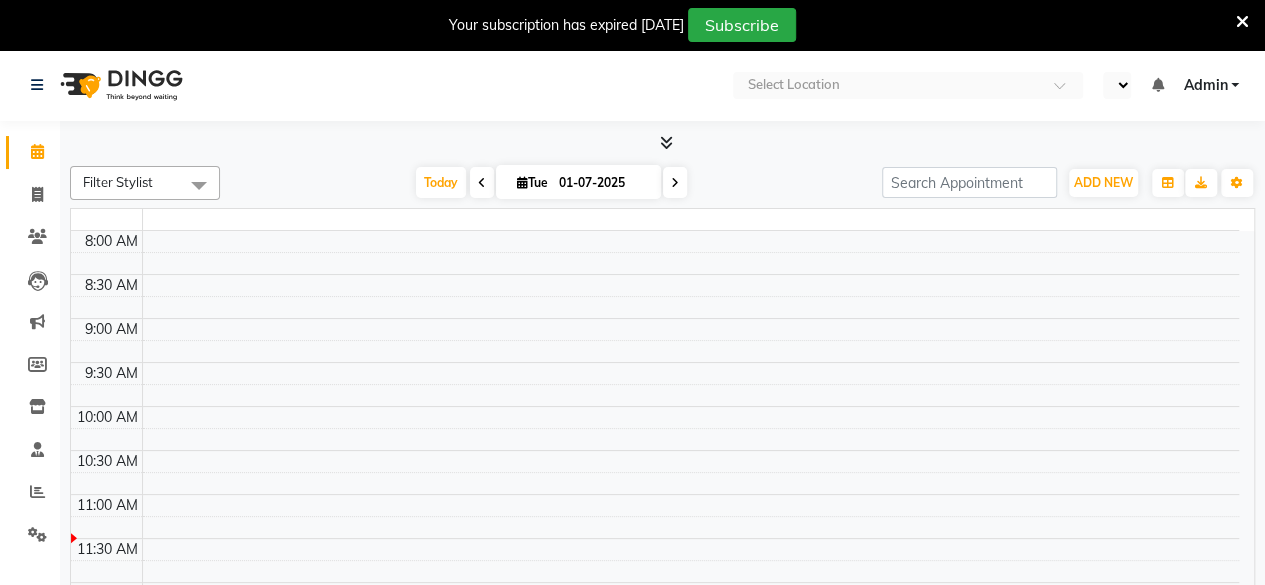 select on "en" 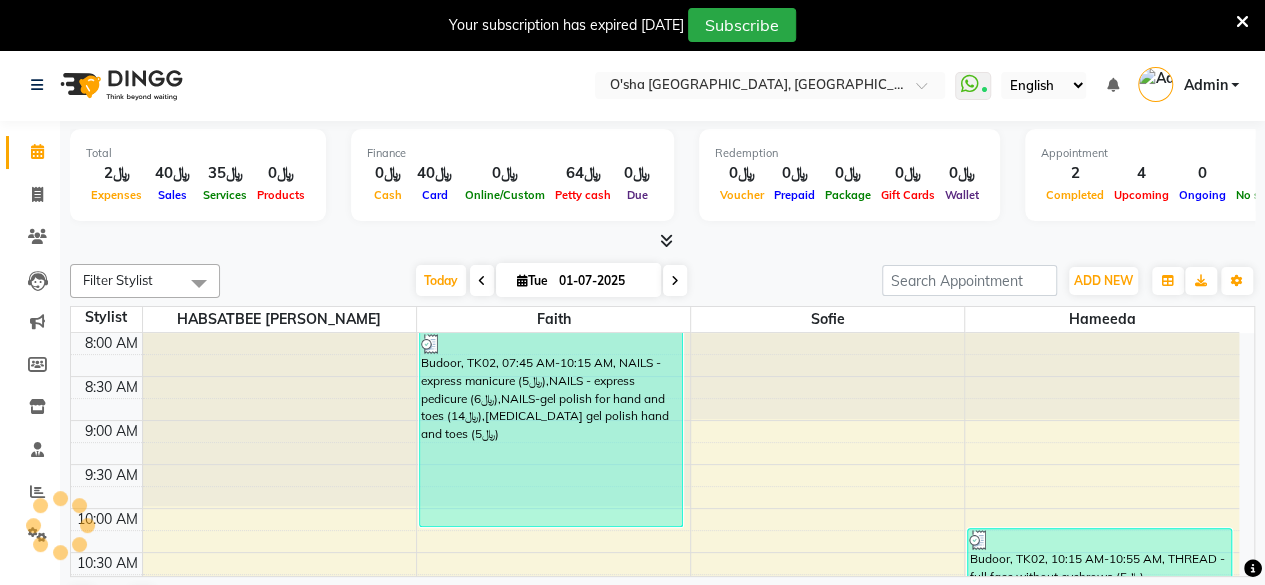 scroll, scrollTop: 261, scrollLeft: 0, axis: vertical 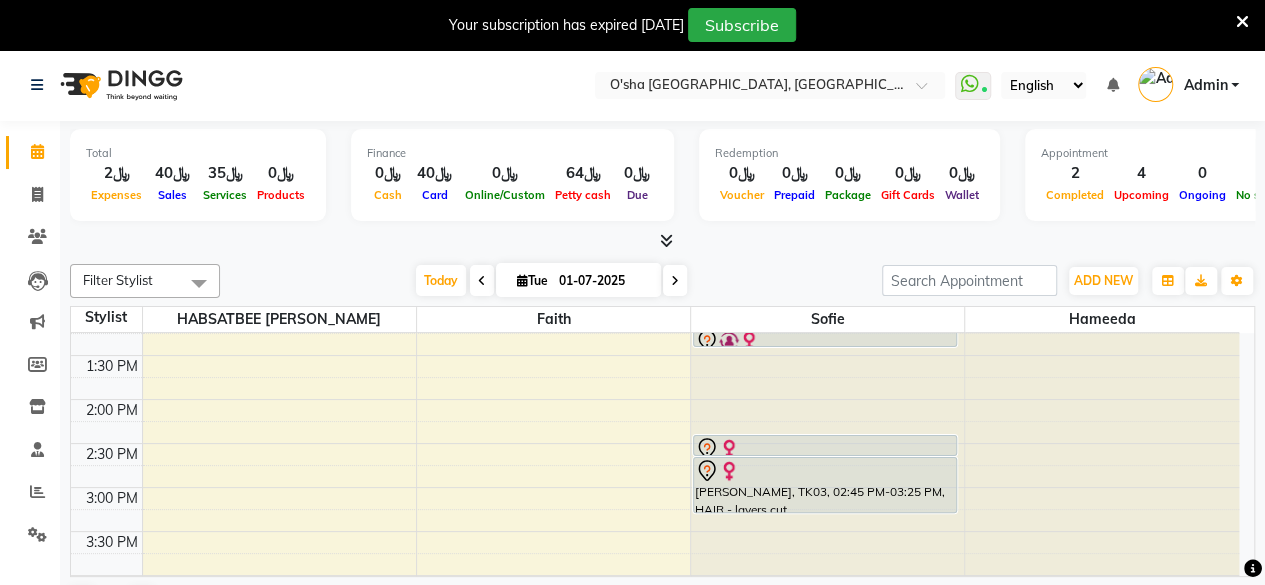 click at bounding box center [482, 280] 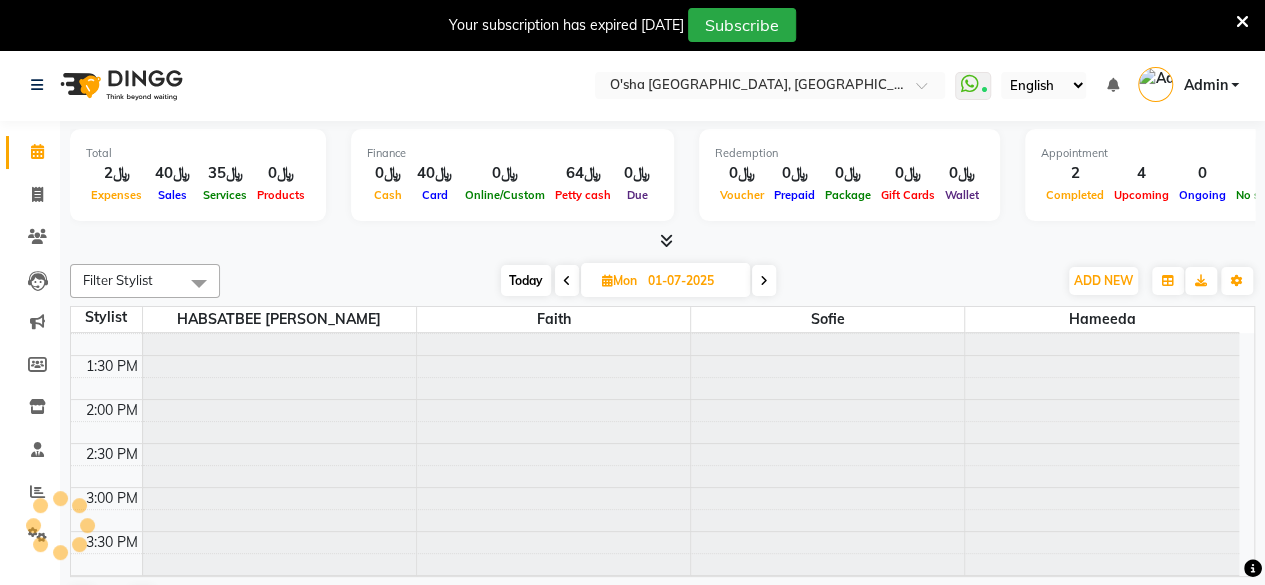 type on "[DATE]" 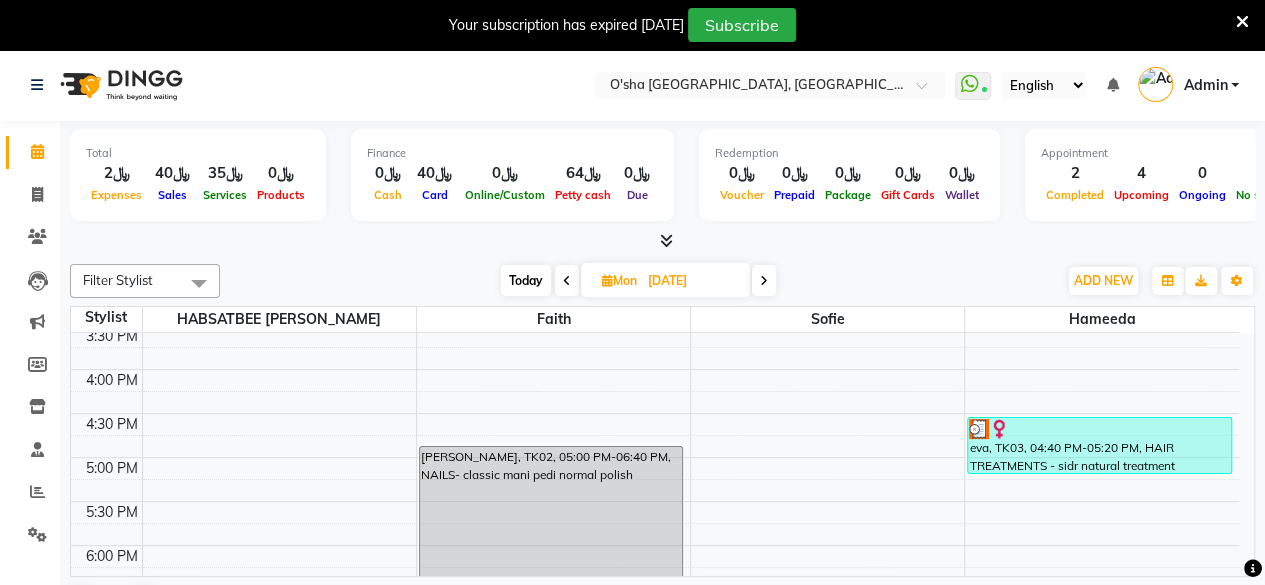 scroll, scrollTop: 661, scrollLeft: 0, axis: vertical 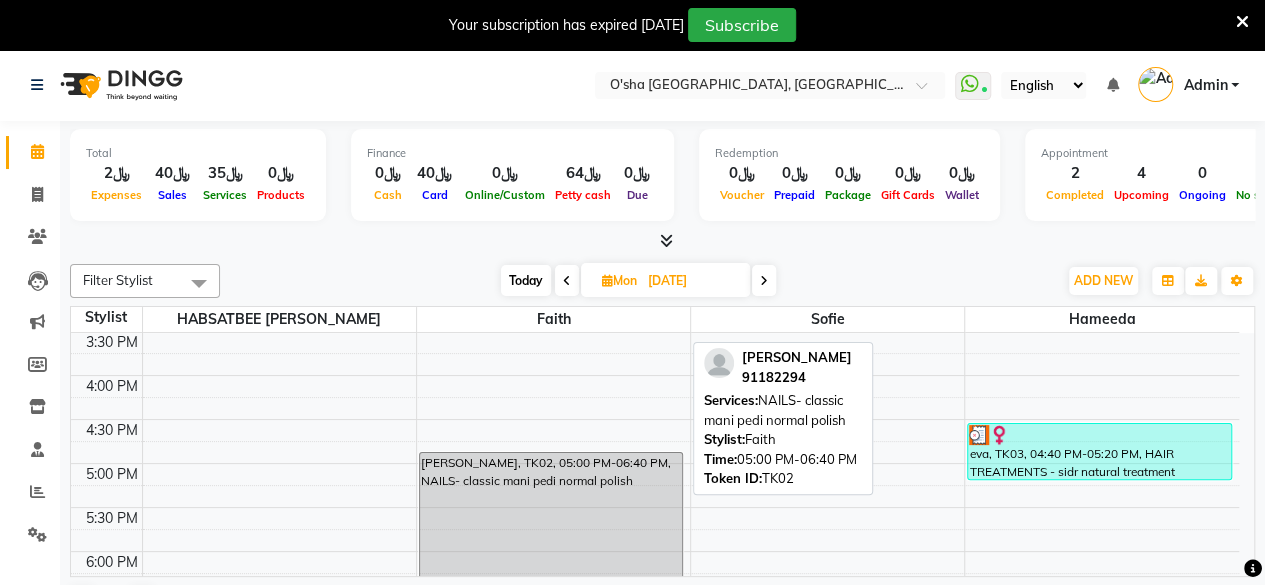 click on "Rouba Taouk, TK02, 05:00 PM-06:40 PM, NAILS- classic mani pedi  normal polish" at bounding box center [551, 523] 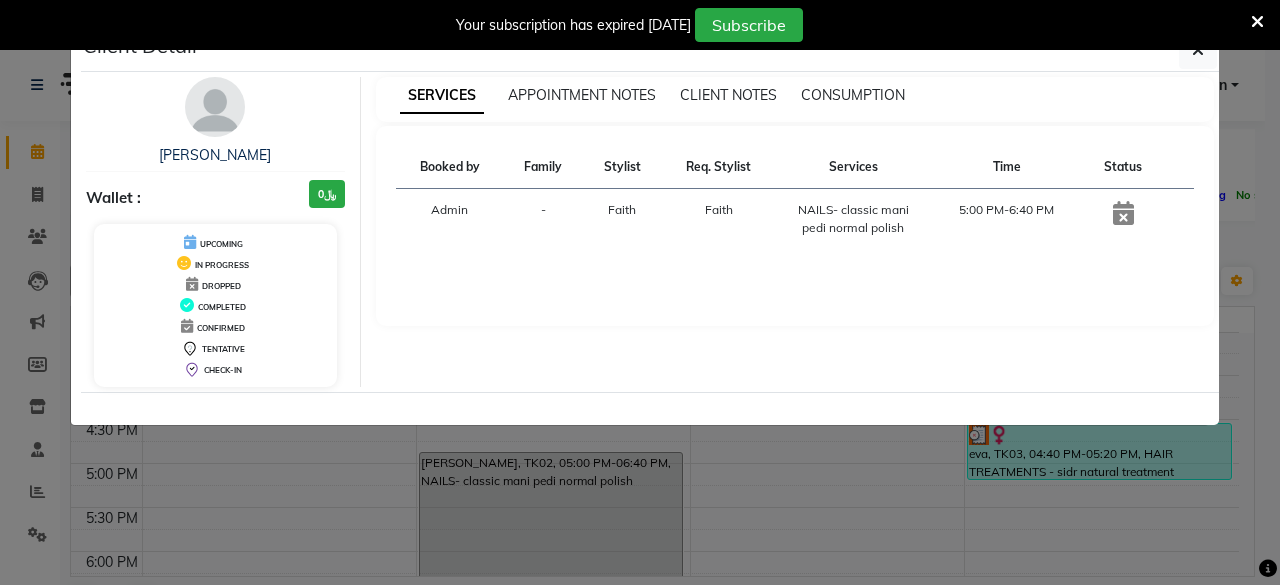 click on "Your subscription has expired 3 days ago   Subscribe" at bounding box center [640, 25] 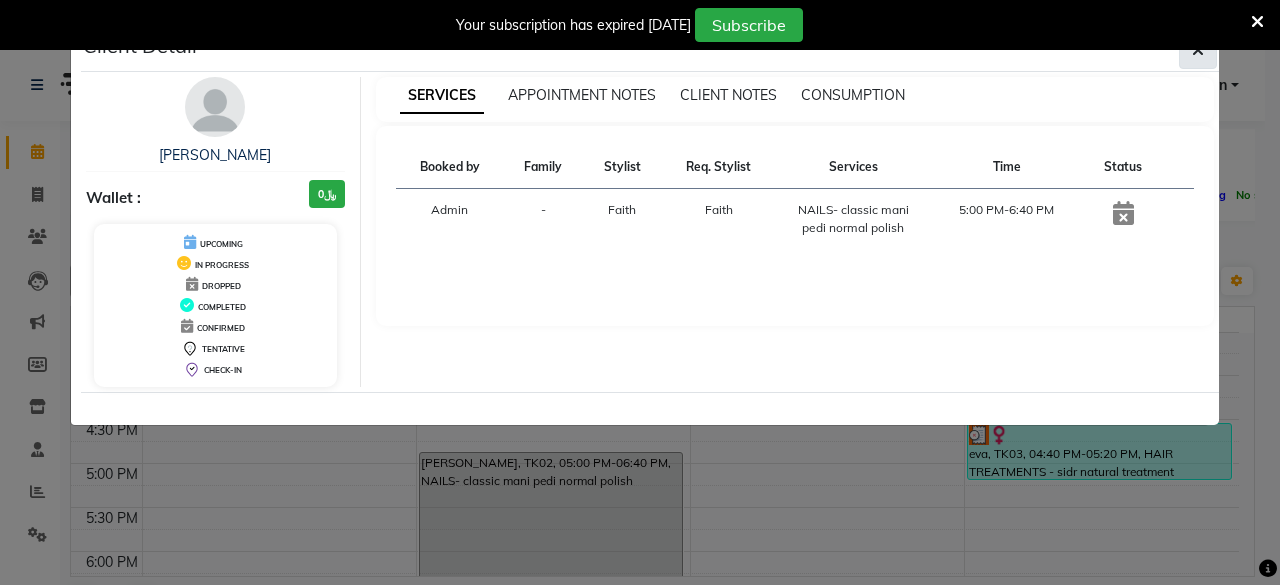click 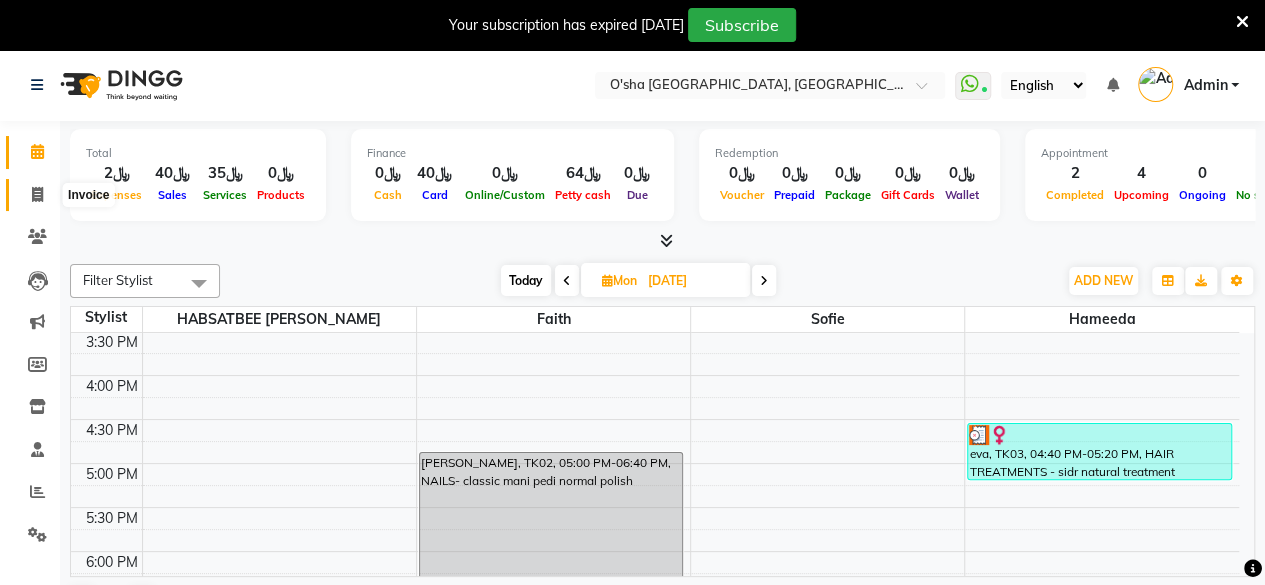 click 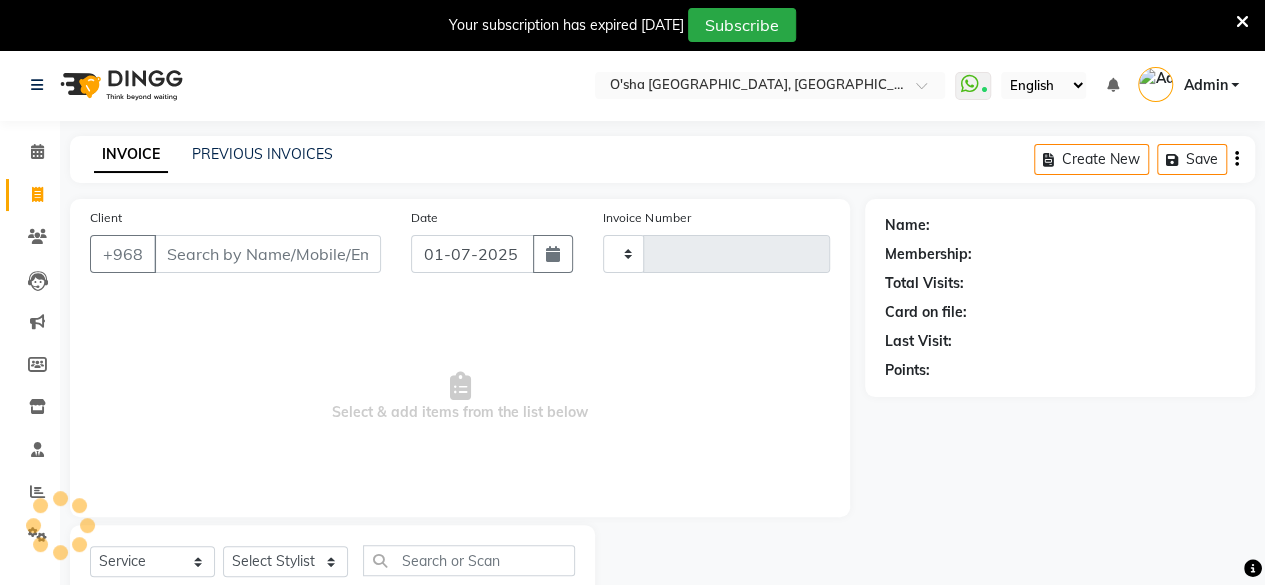 type on "1488" 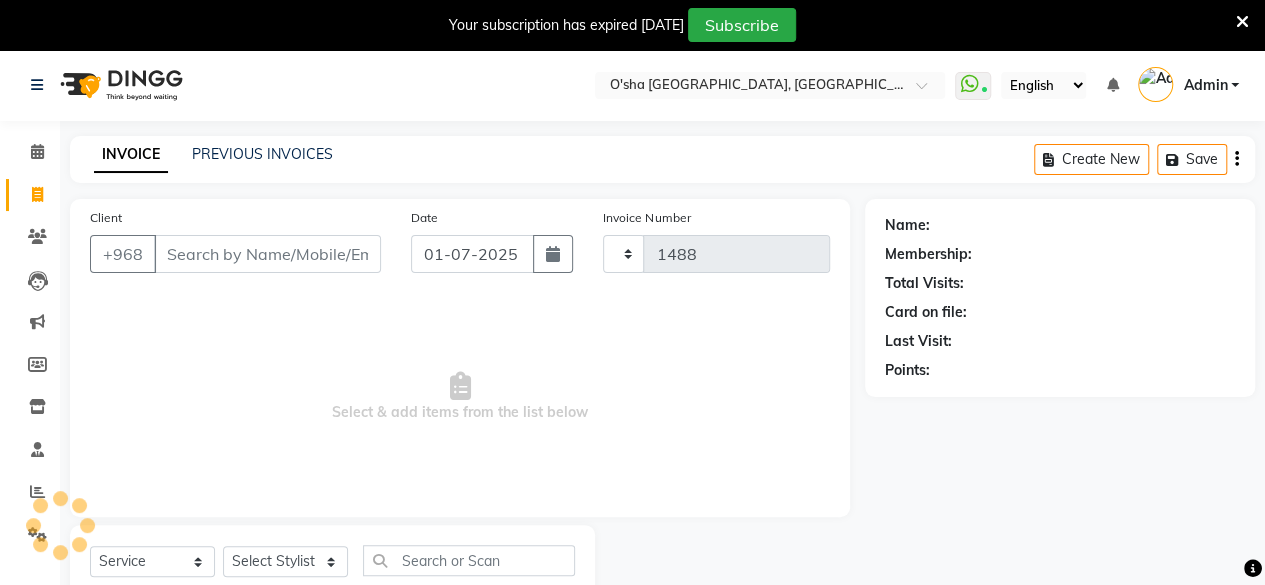 select on "6490" 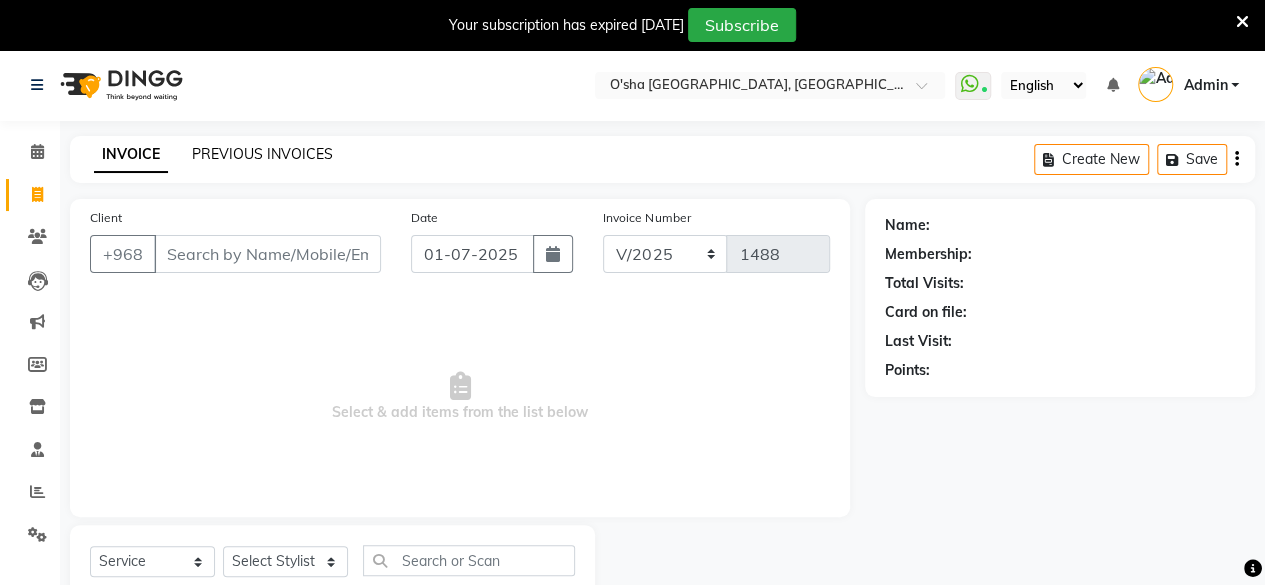 click on "PREVIOUS INVOICES" 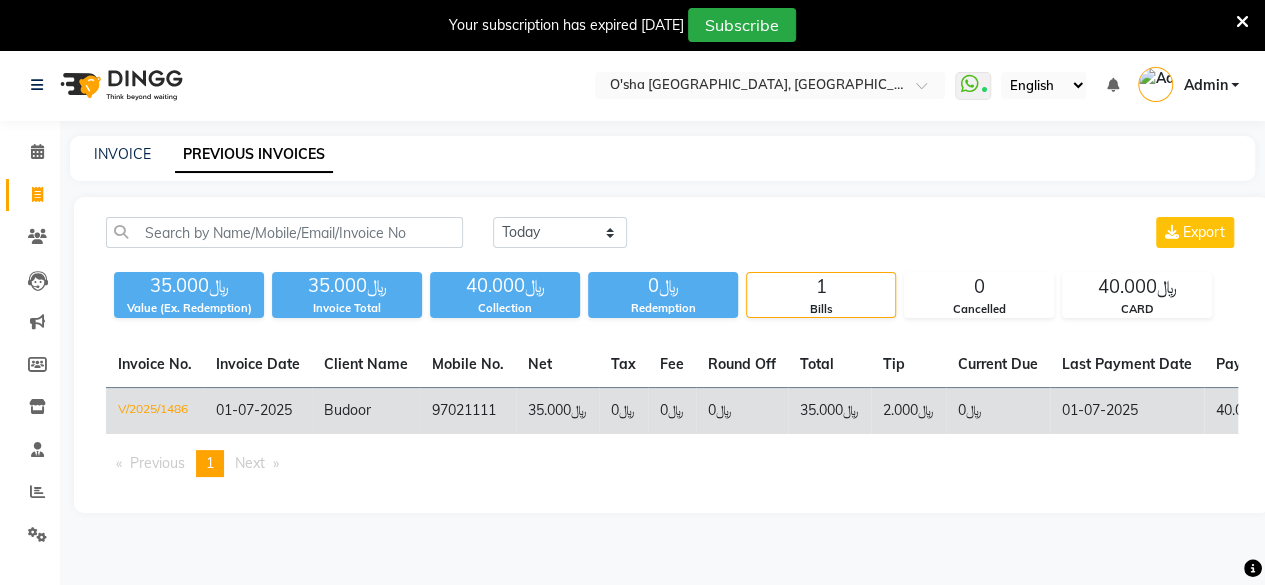 click on "﷼35.000" 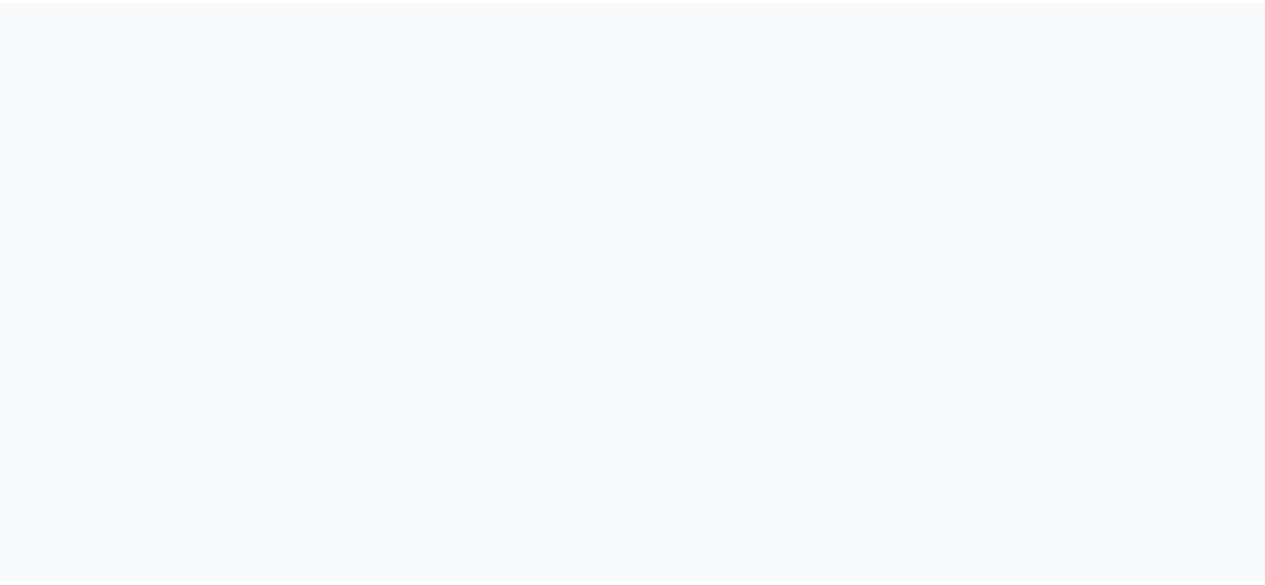 scroll, scrollTop: 0, scrollLeft: 0, axis: both 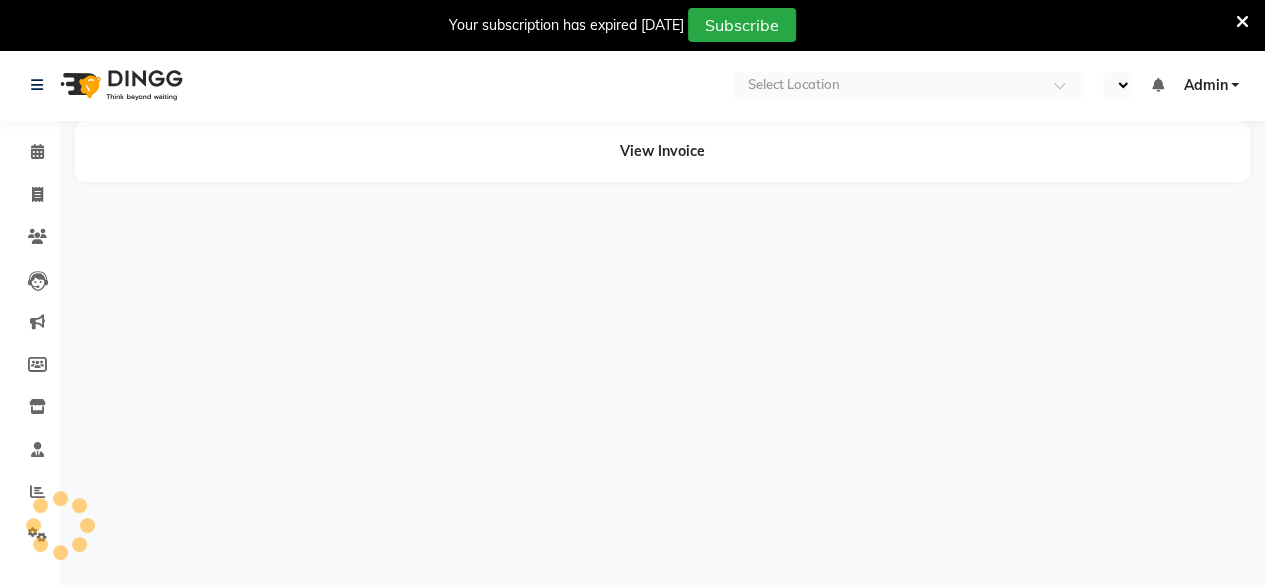 select on "en" 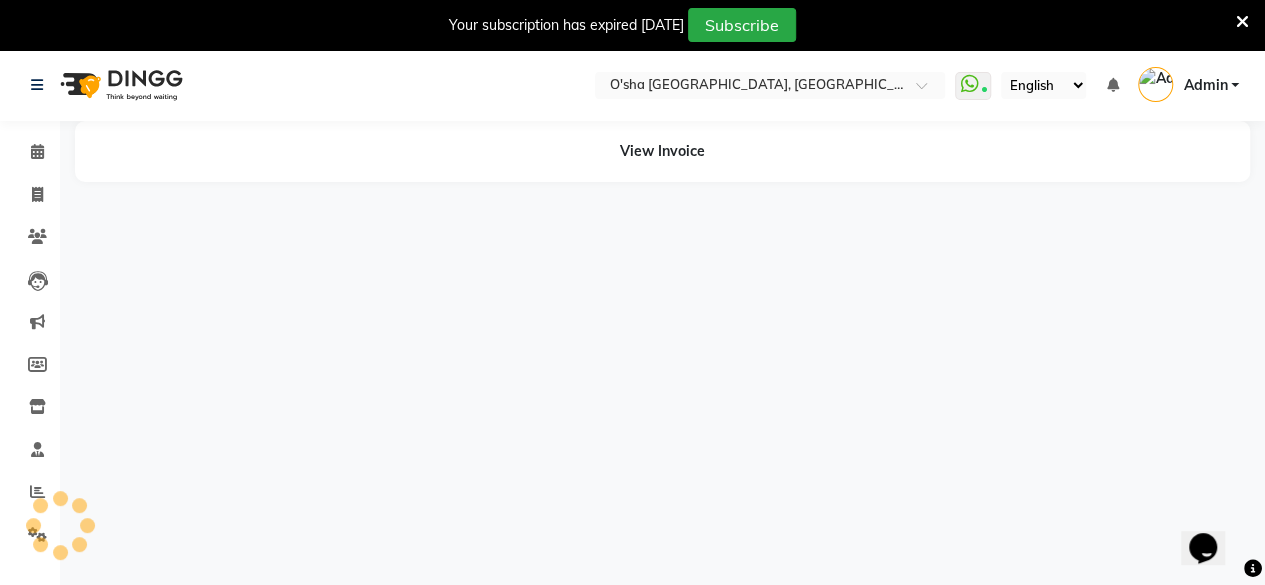 scroll, scrollTop: 0, scrollLeft: 0, axis: both 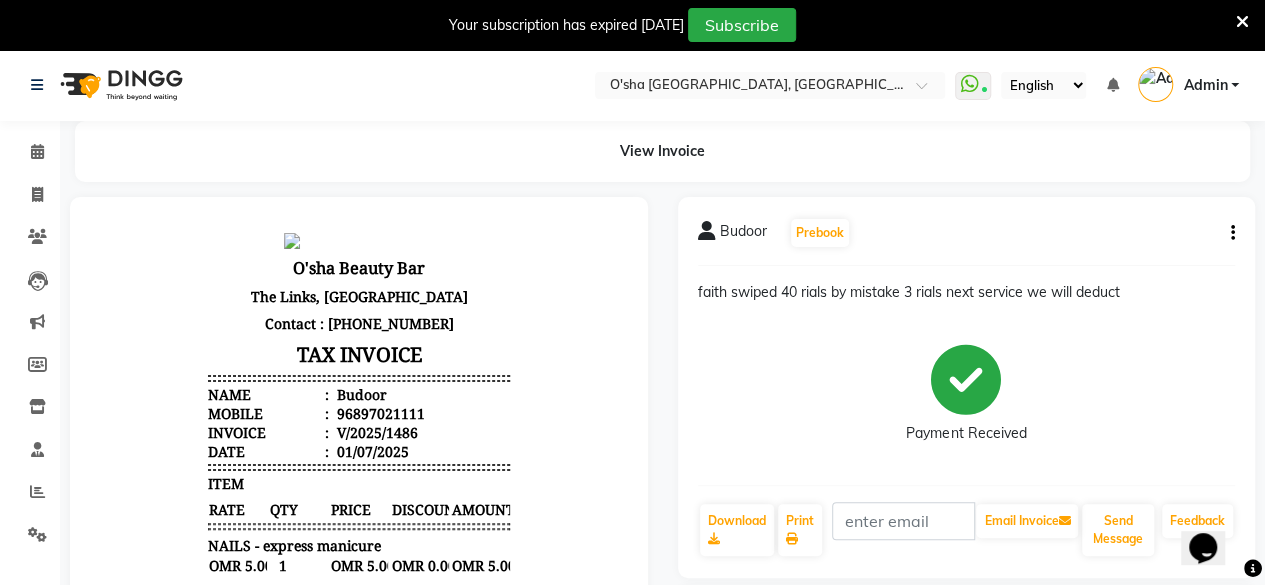 click 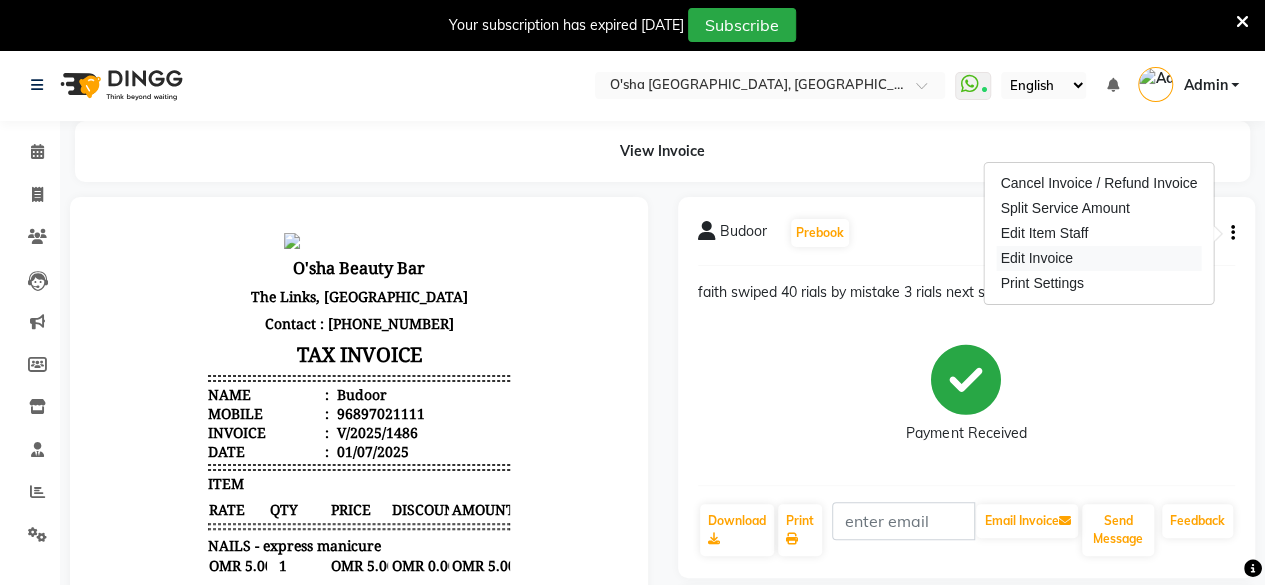 click on "Edit Invoice" at bounding box center (1098, 258) 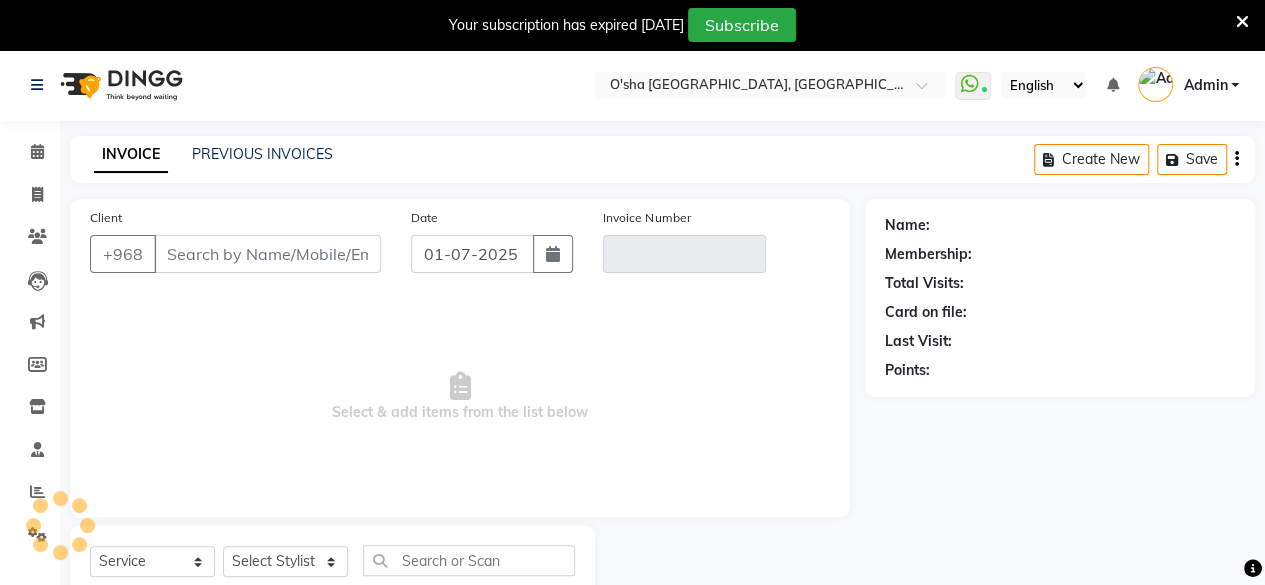scroll, scrollTop: 64, scrollLeft: 0, axis: vertical 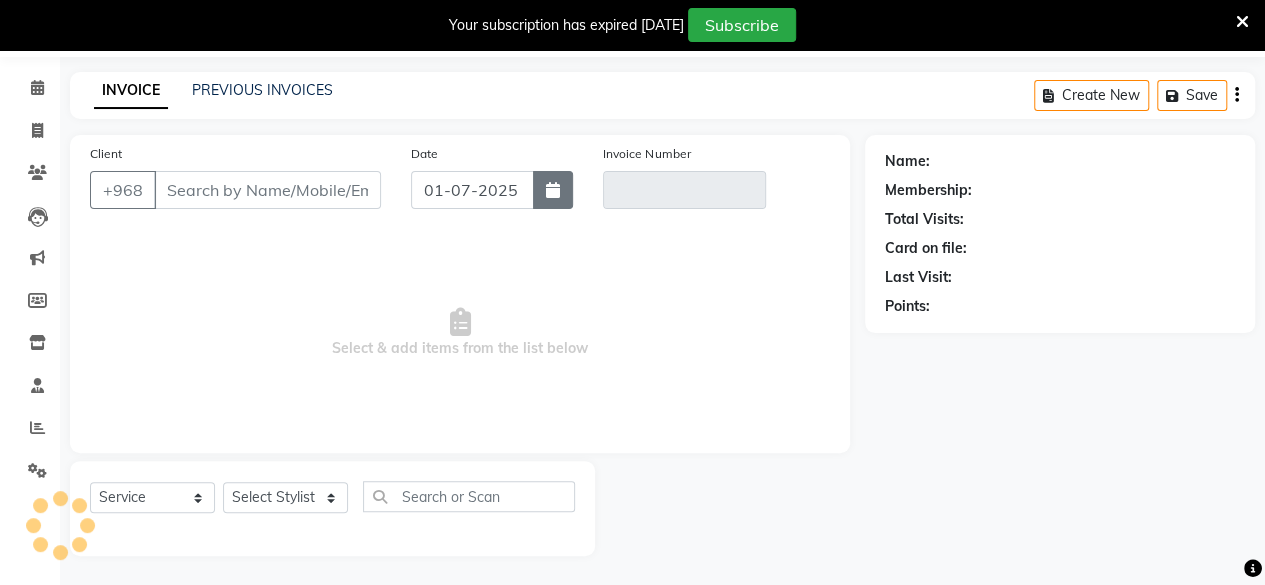 click 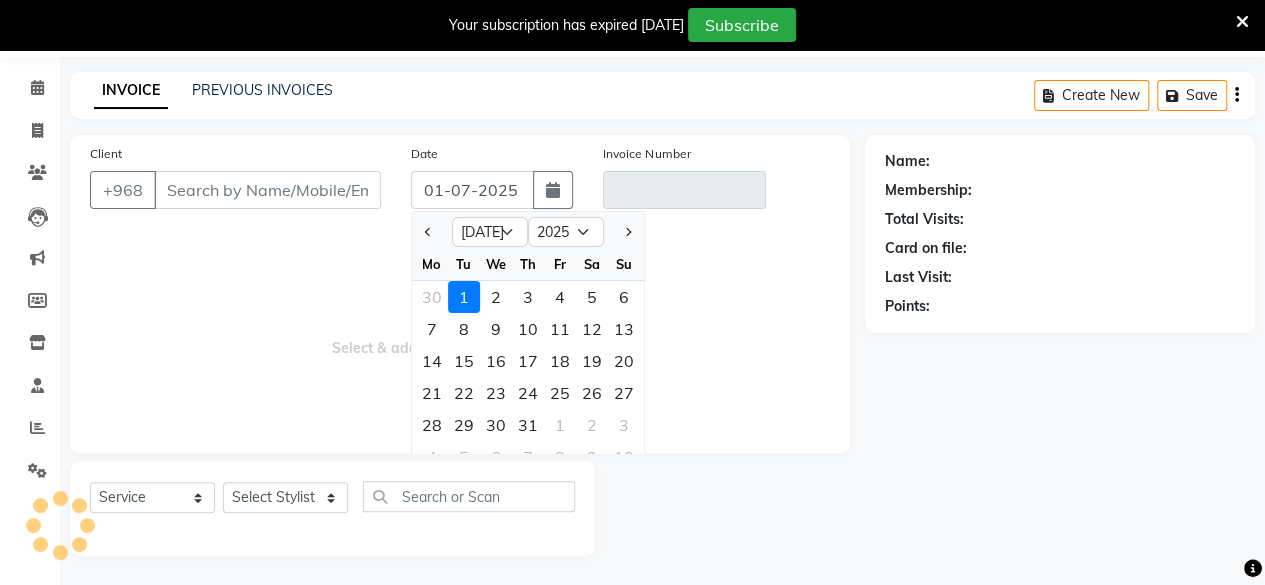 type on "97021111" 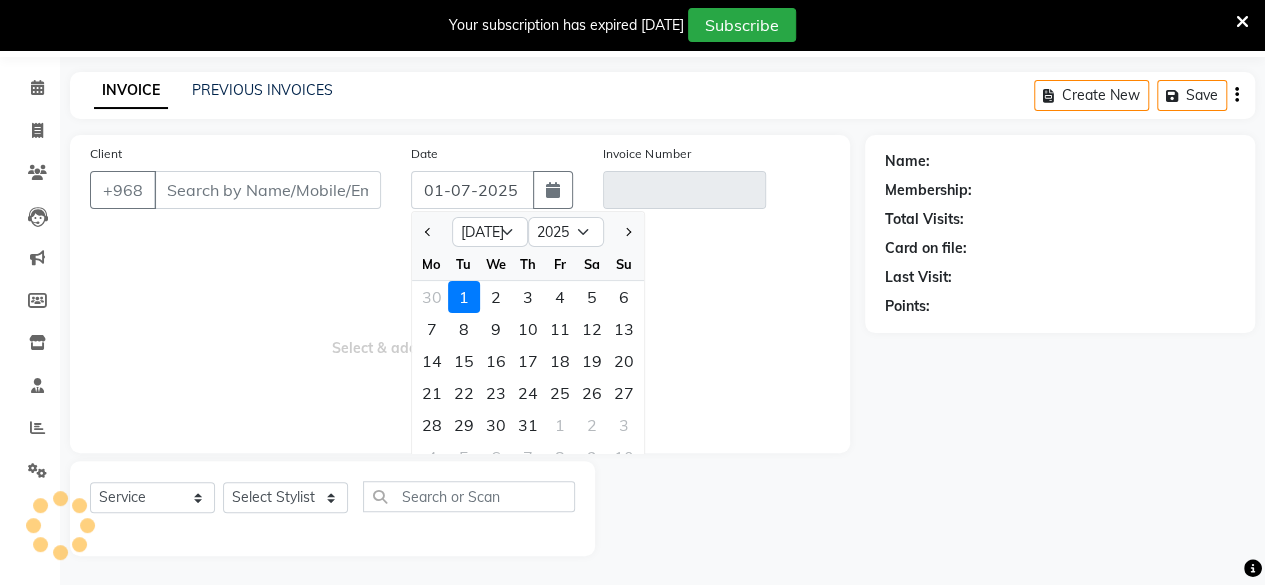 type on "V/2025/1486" 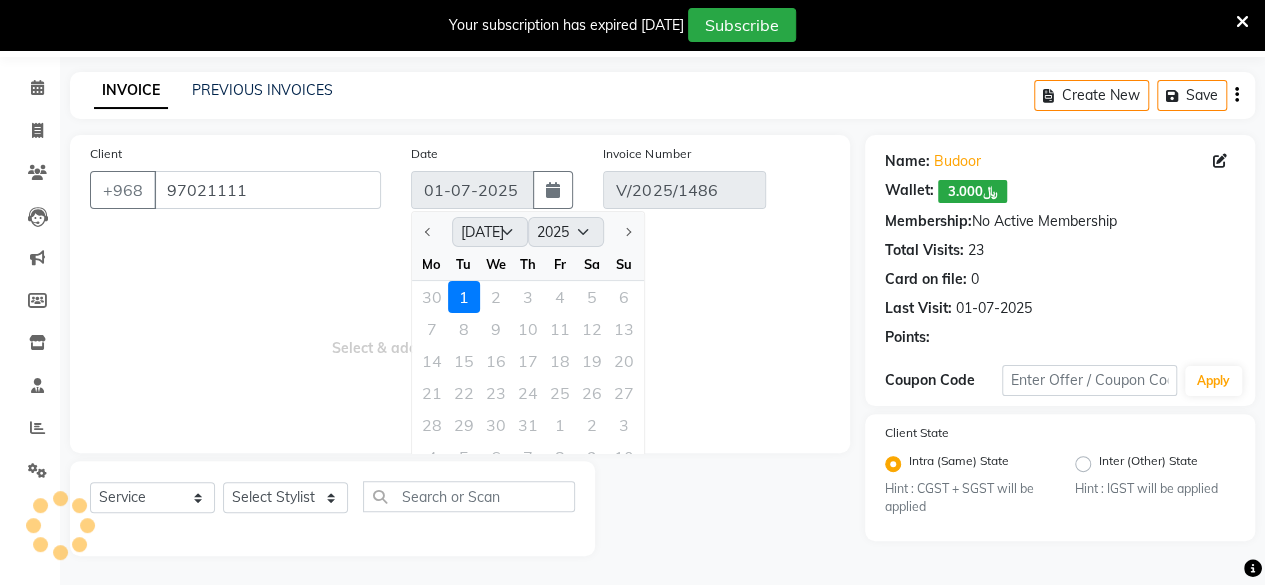 click on "30 1 2 3 4 5 6" 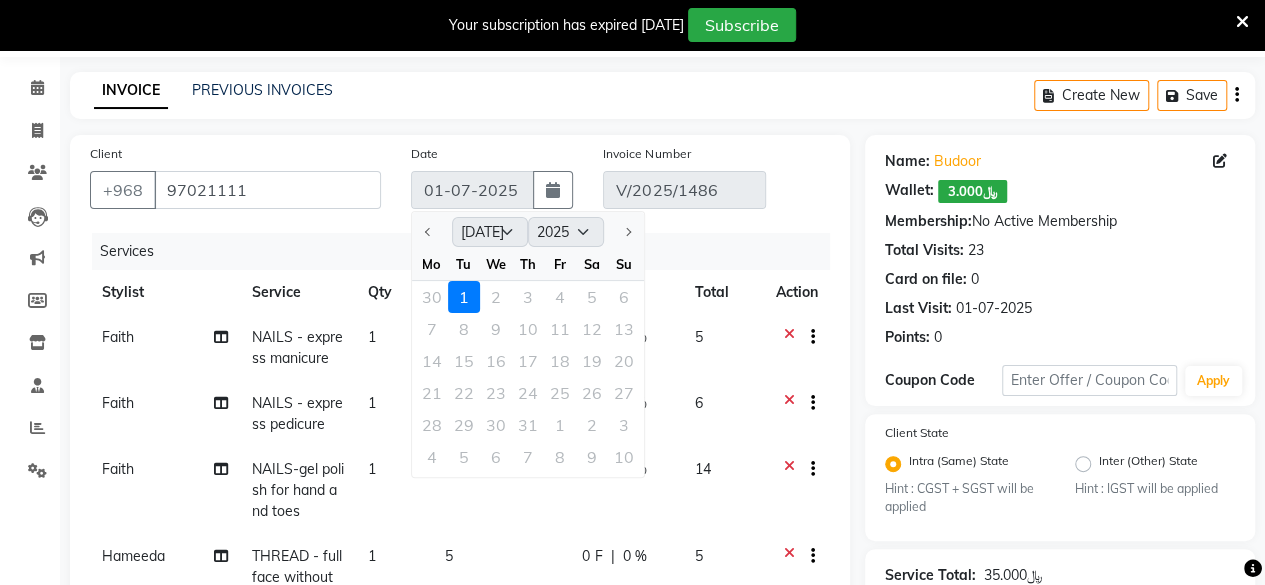 click on "30 1 2 3 4 5 6" 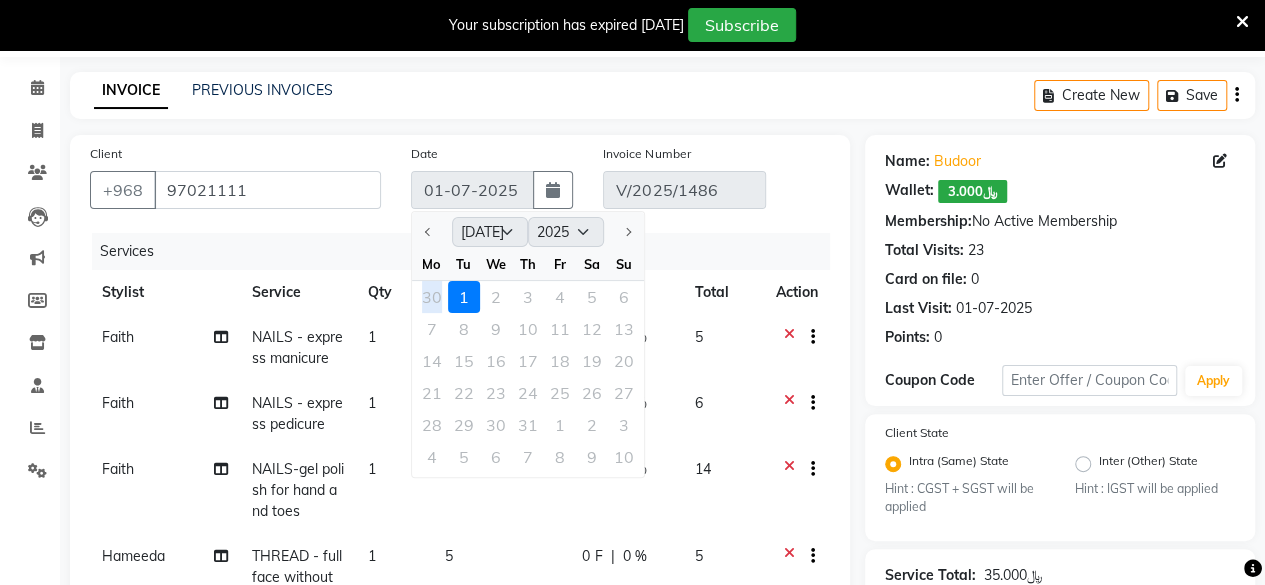 click on "30 1 2 3 4 5 6" 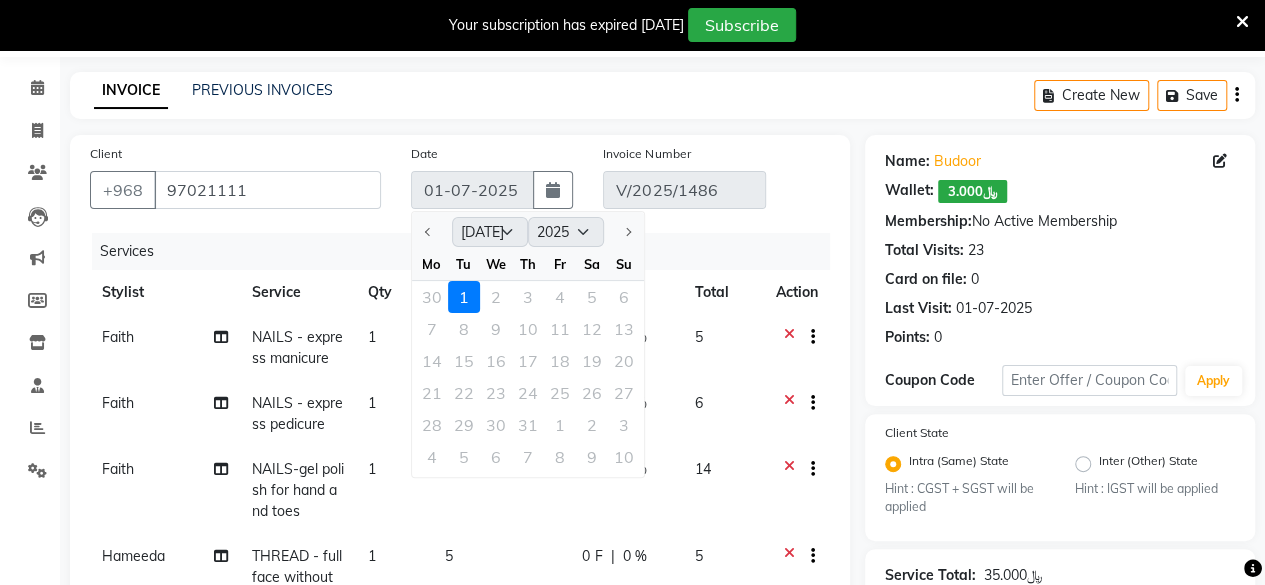 click on "30 1 2 3 4 5 6" 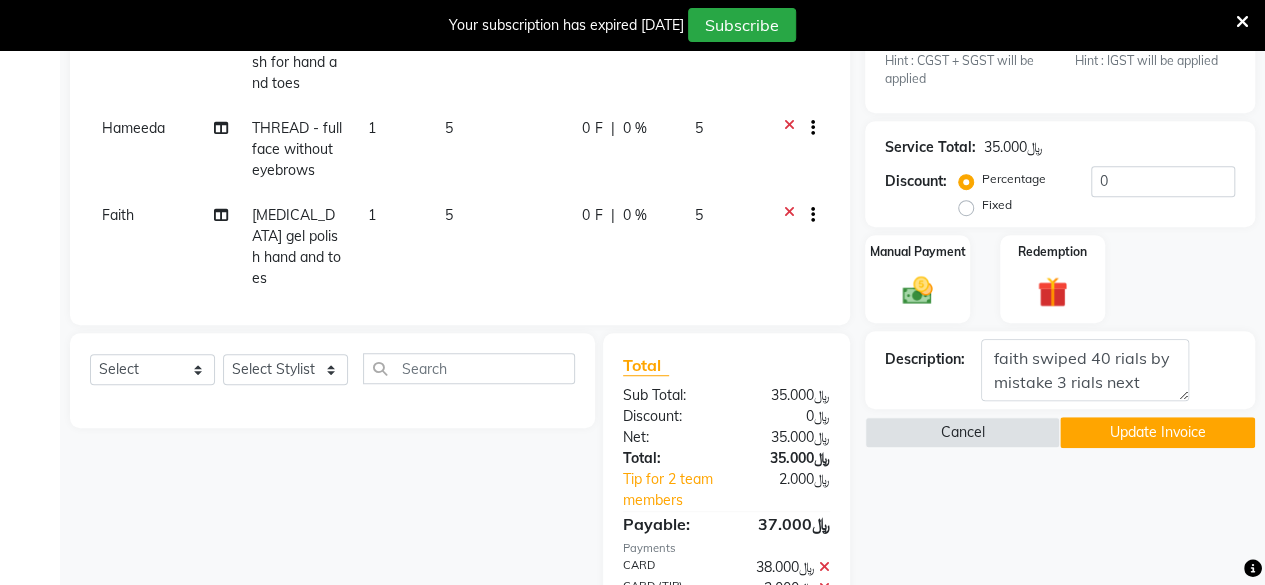 scroll, scrollTop: 500, scrollLeft: 0, axis: vertical 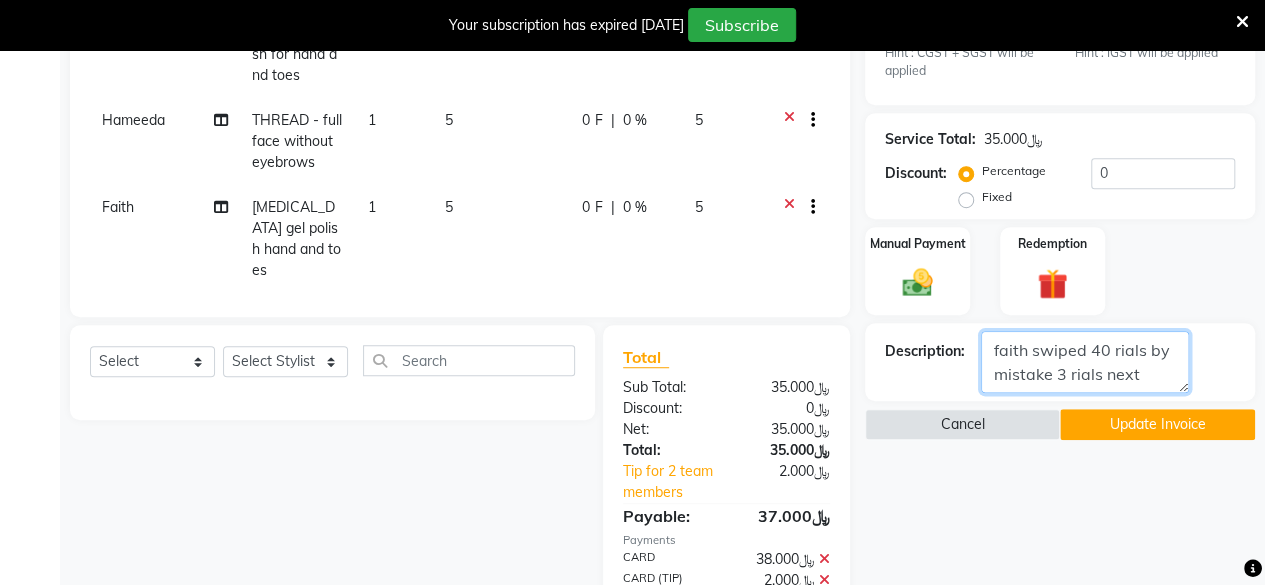 click 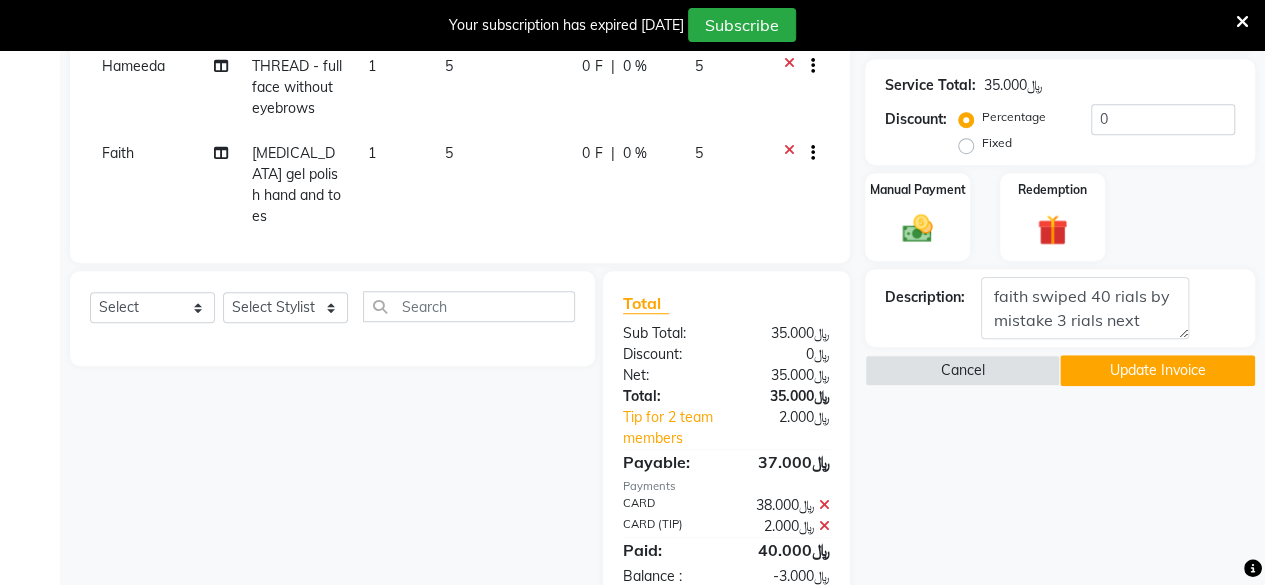 scroll, scrollTop: 612, scrollLeft: 0, axis: vertical 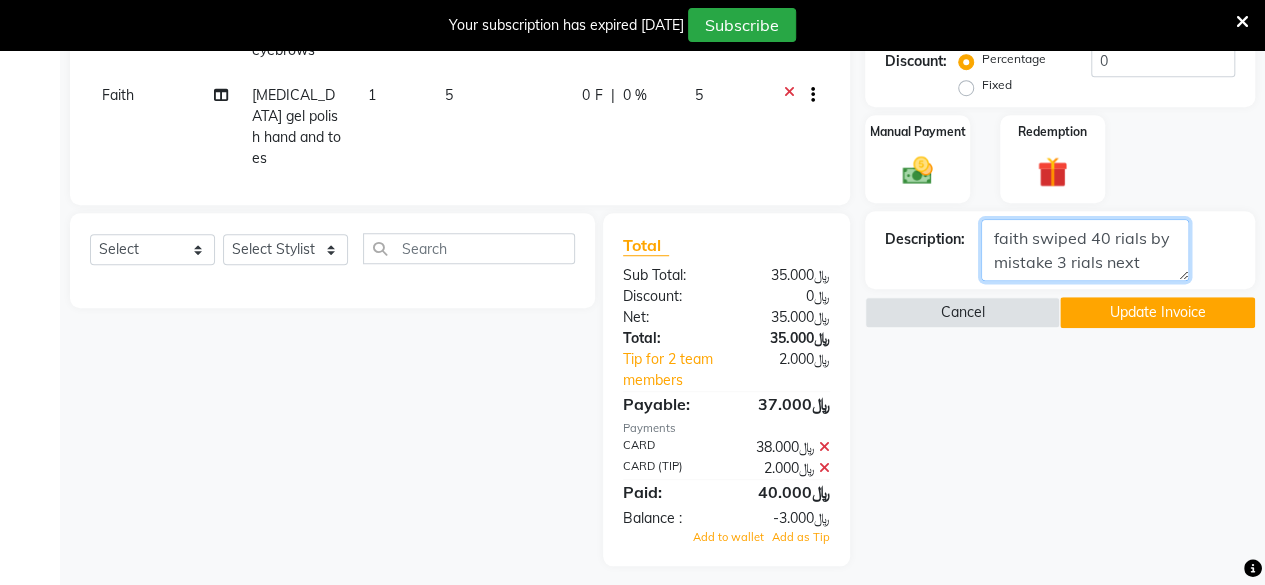 click 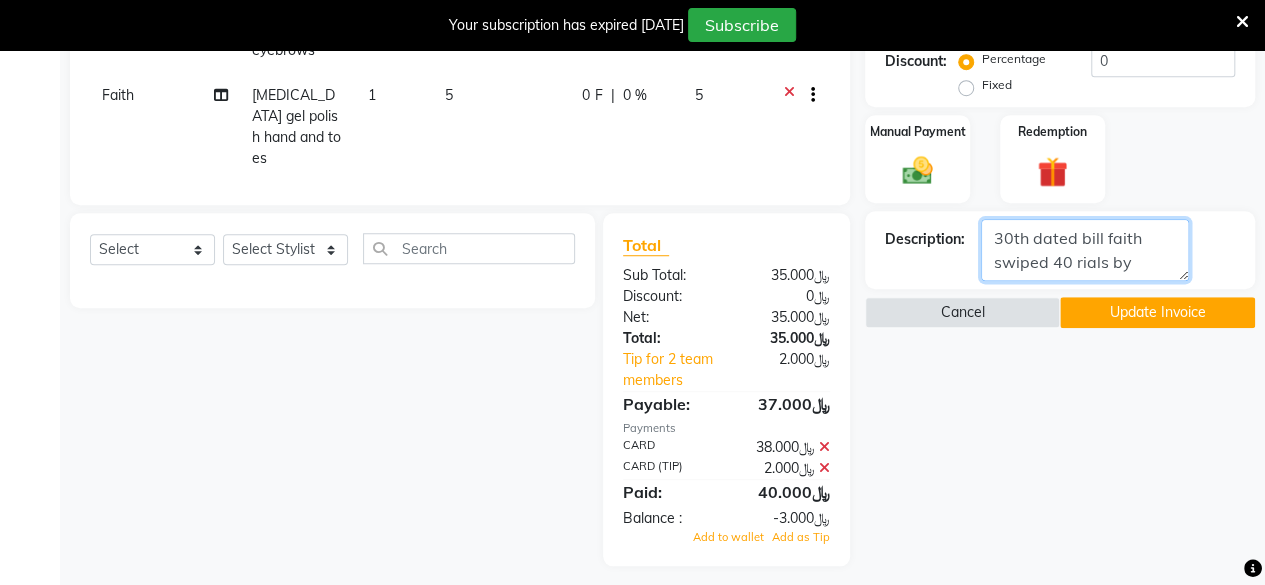 type on "30th dated bill faith swiped 40 rials by mistake 3 rials next service we will deduct" 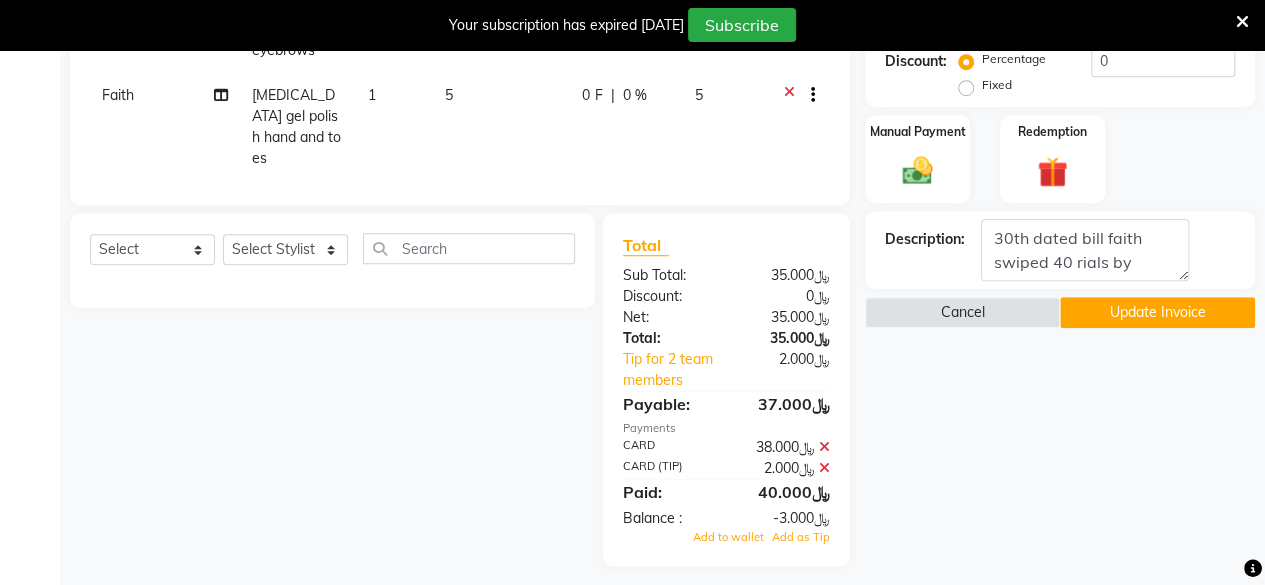 click on "Update Invoice" 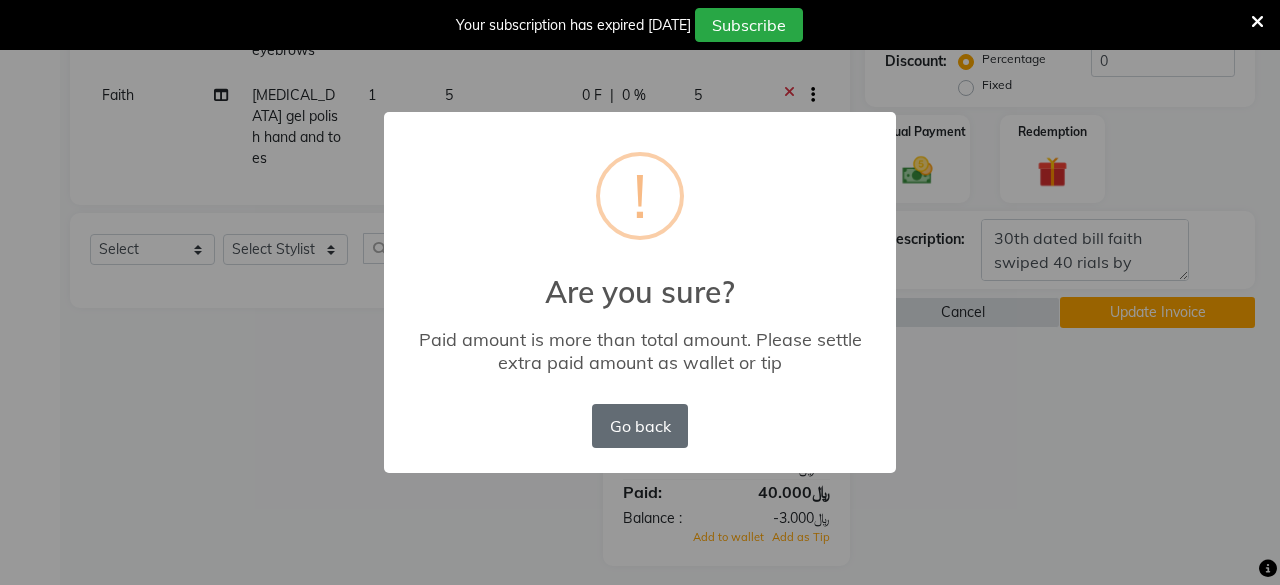 click on "Go back" at bounding box center (640, 426) 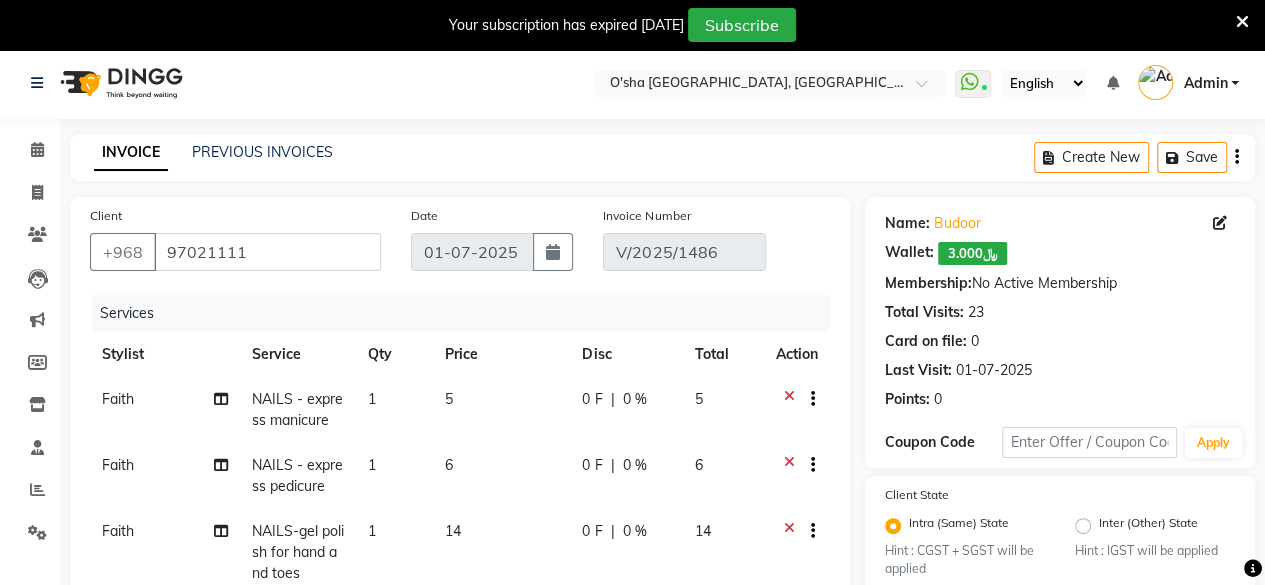 scroll, scrollTop: 0, scrollLeft: 0, axis: both 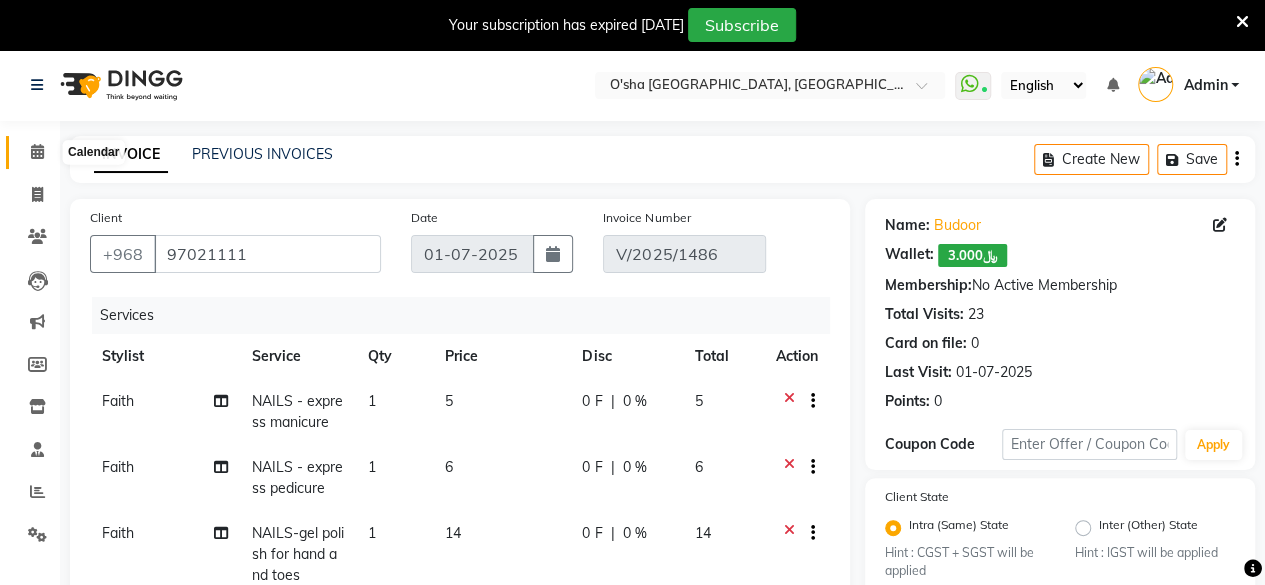 click 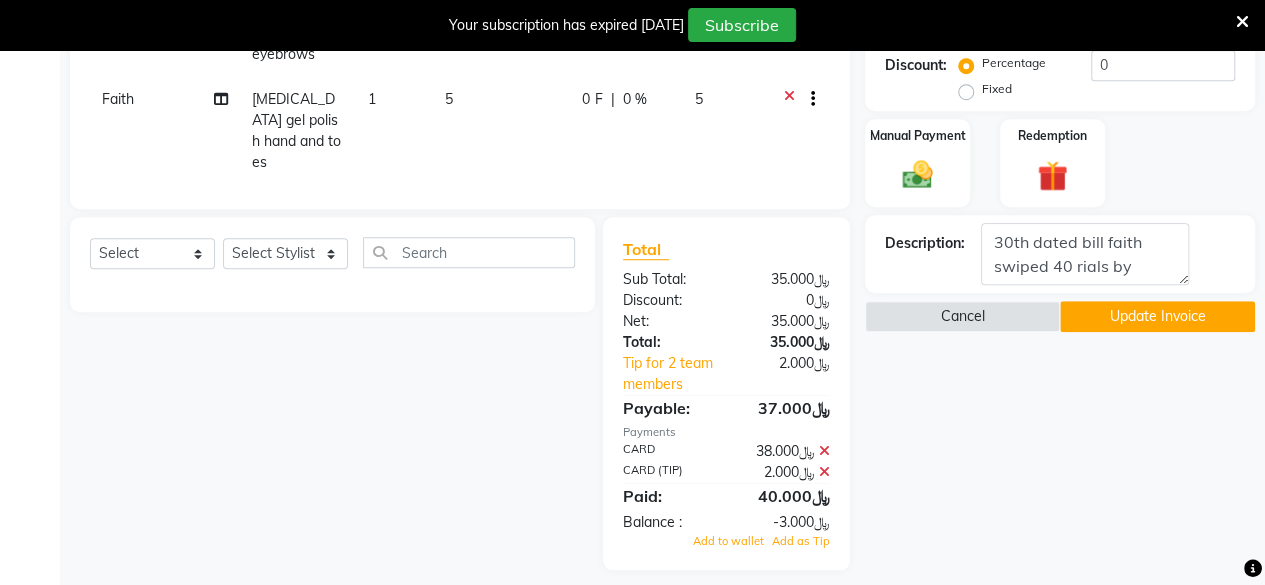 scroll, scrollTop: 612, scrollLeft: 0, axis: vertical 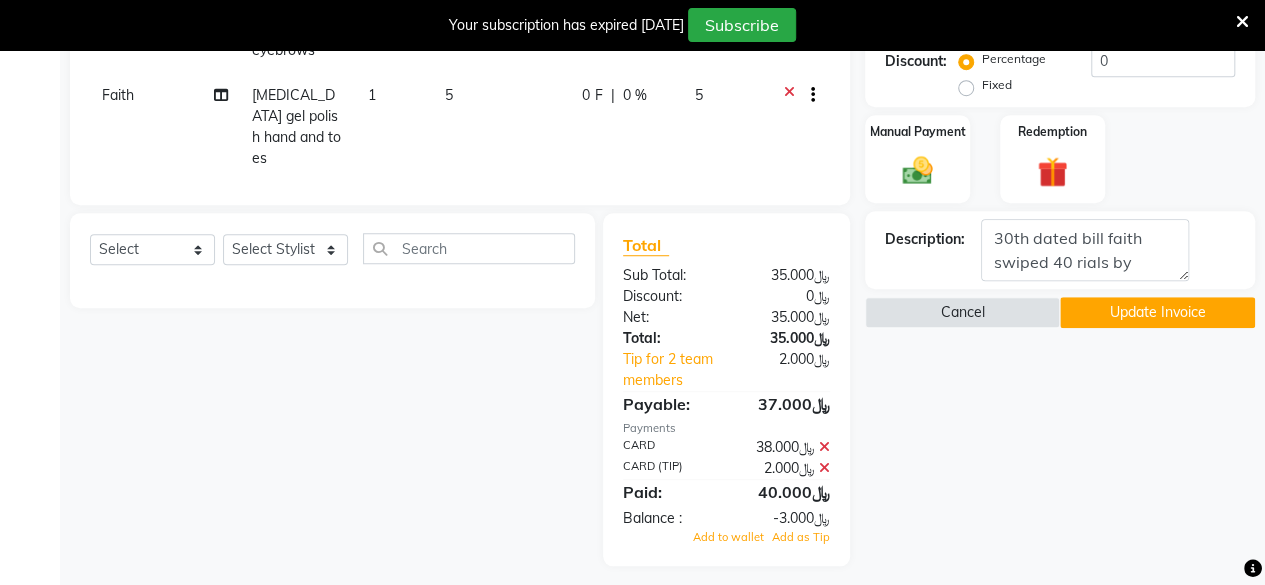 click on "Update Invoice" 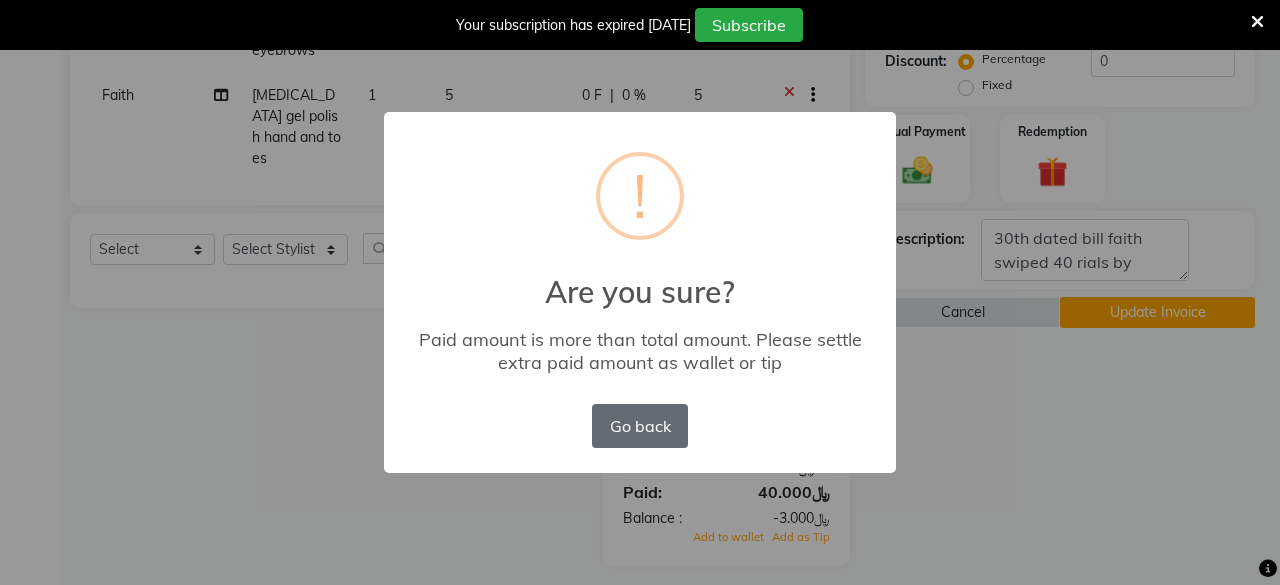 click on "Go back" at bounding box center [640, 426] 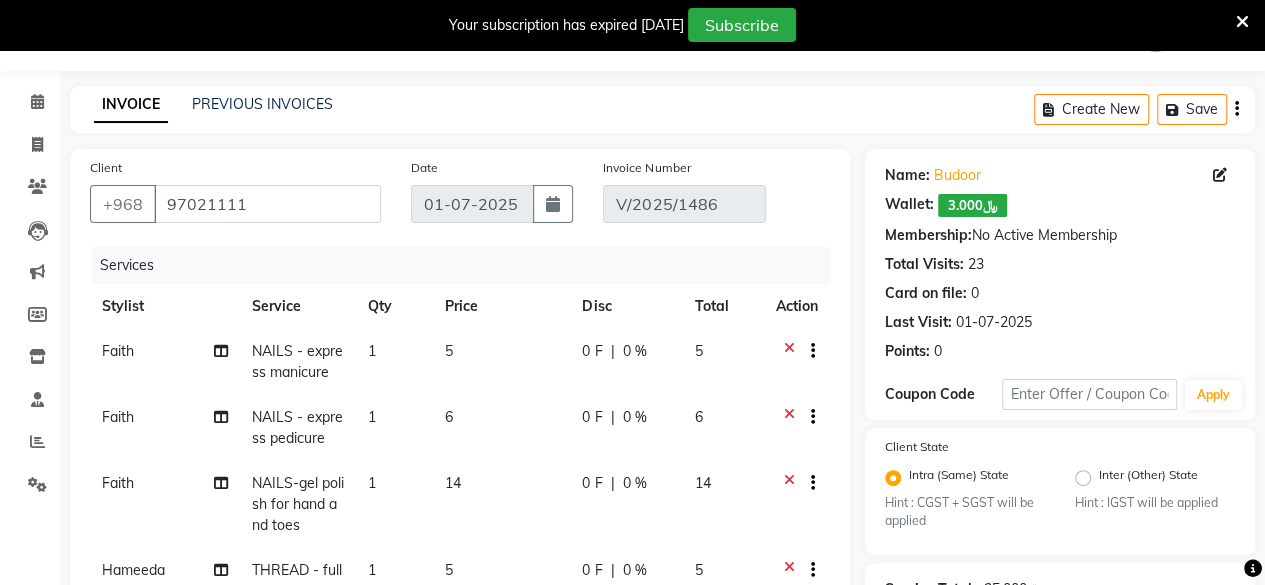 scroll, scrollTop: 0, scrollLeft: 0, axis: both 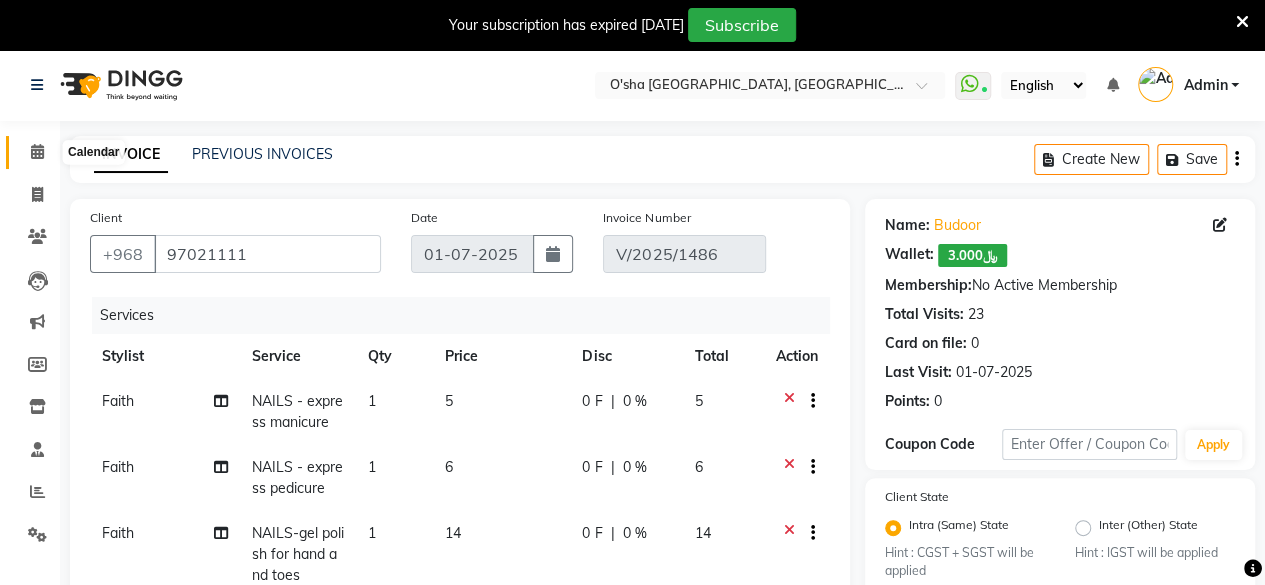 click 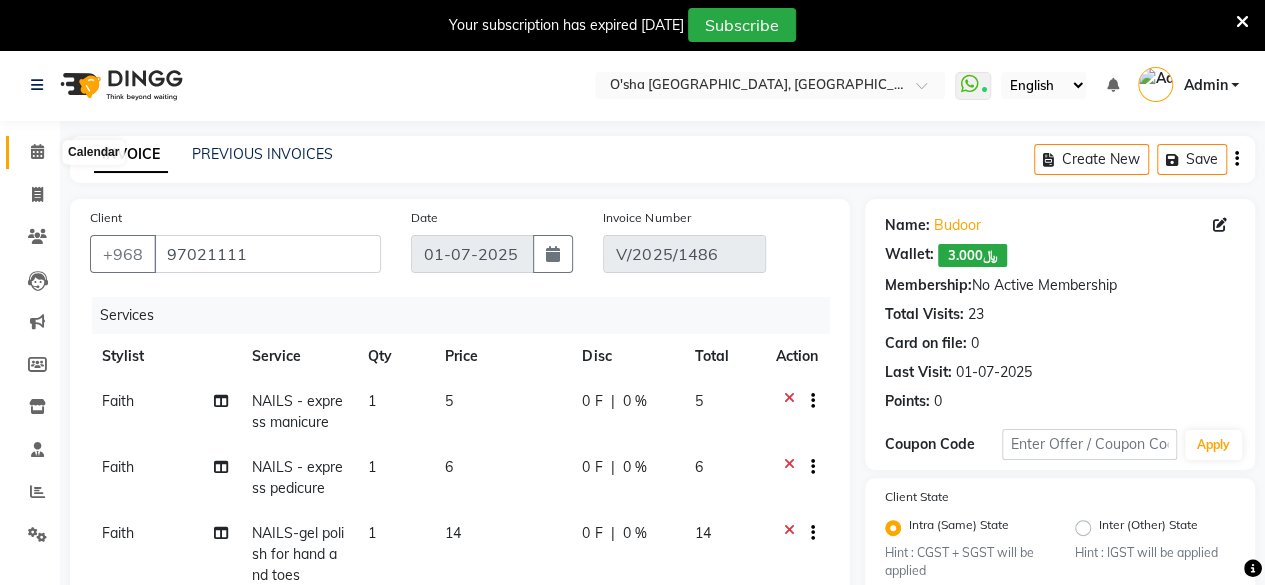 click 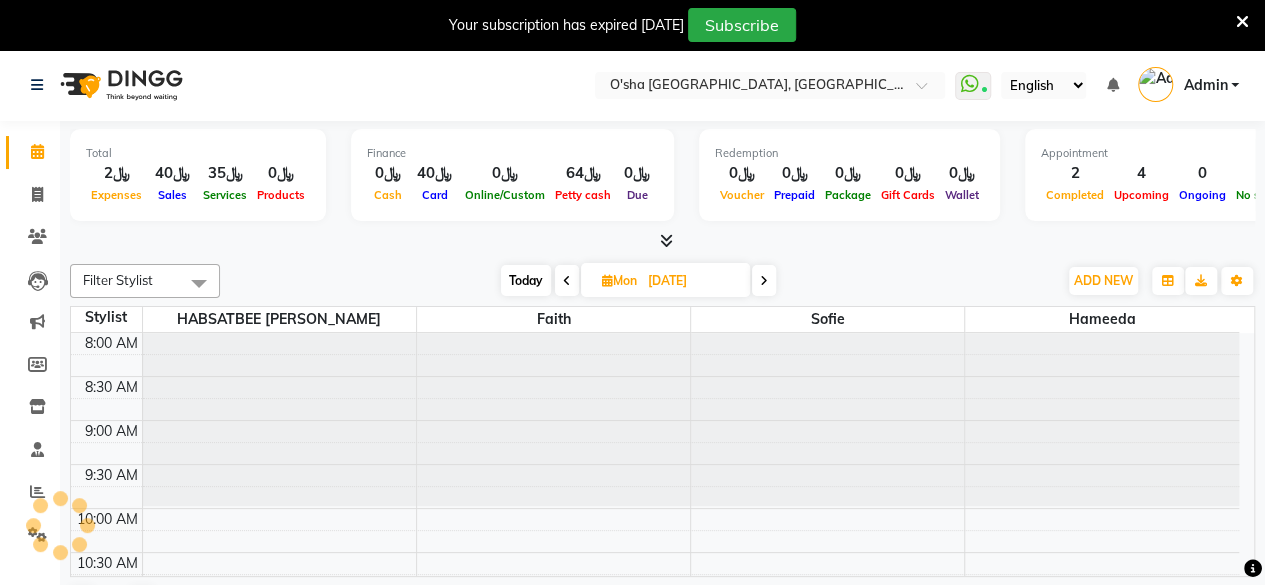 scroll, scrollTop: 0, scrollLeft: 0, axis: both 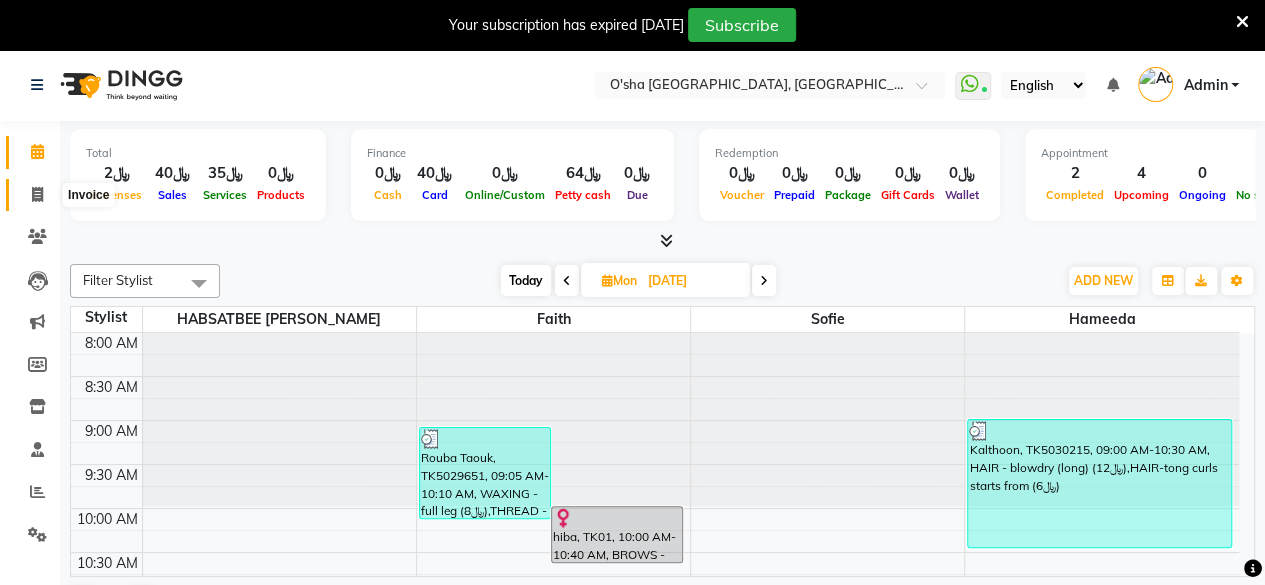click 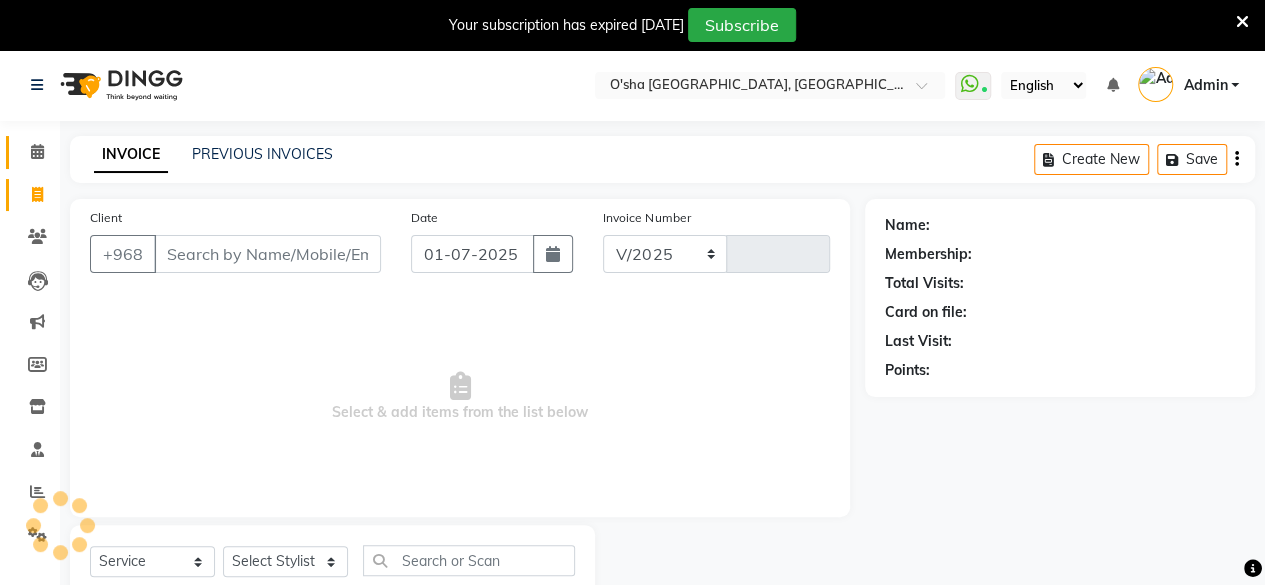 select on "6490" 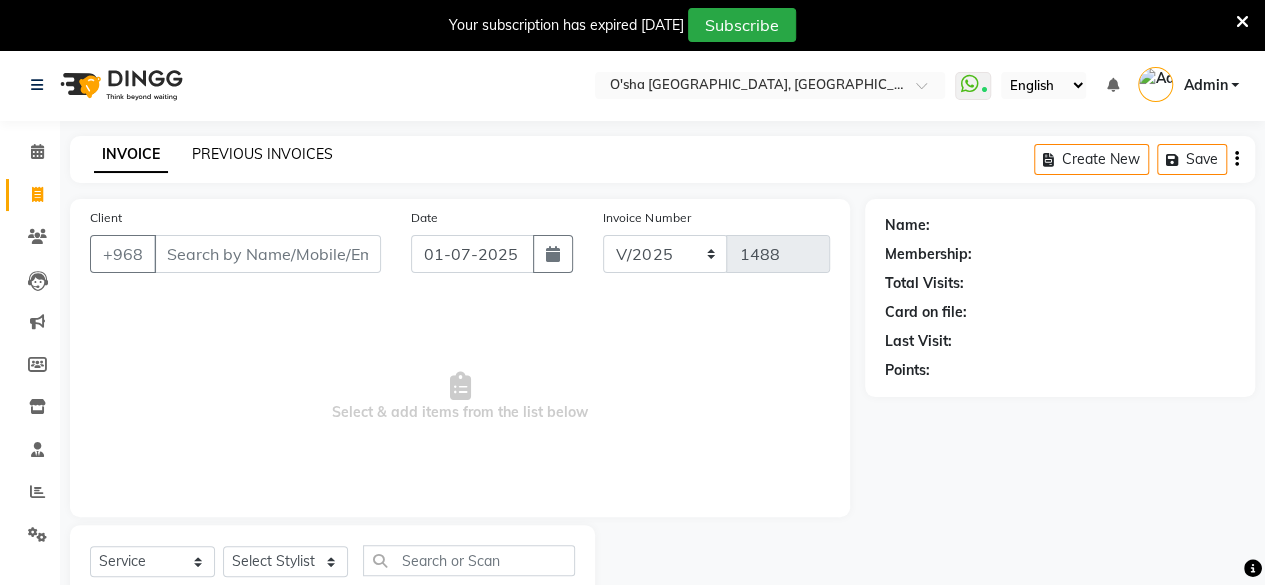 click on "PREVIOUS INVOICES" 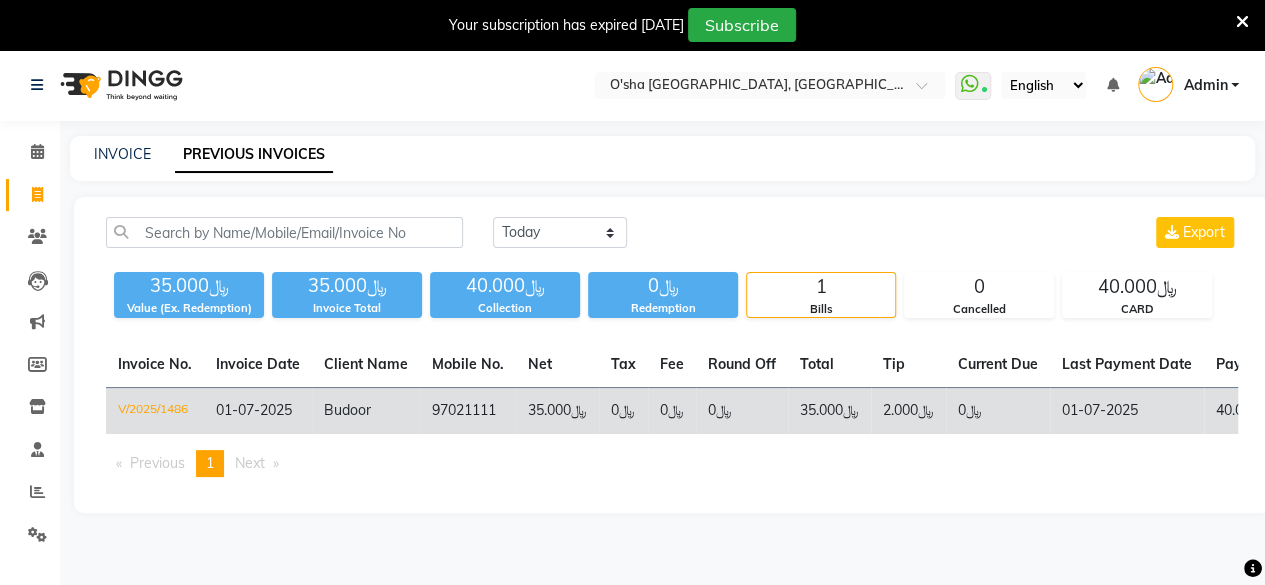 click on "97021111" 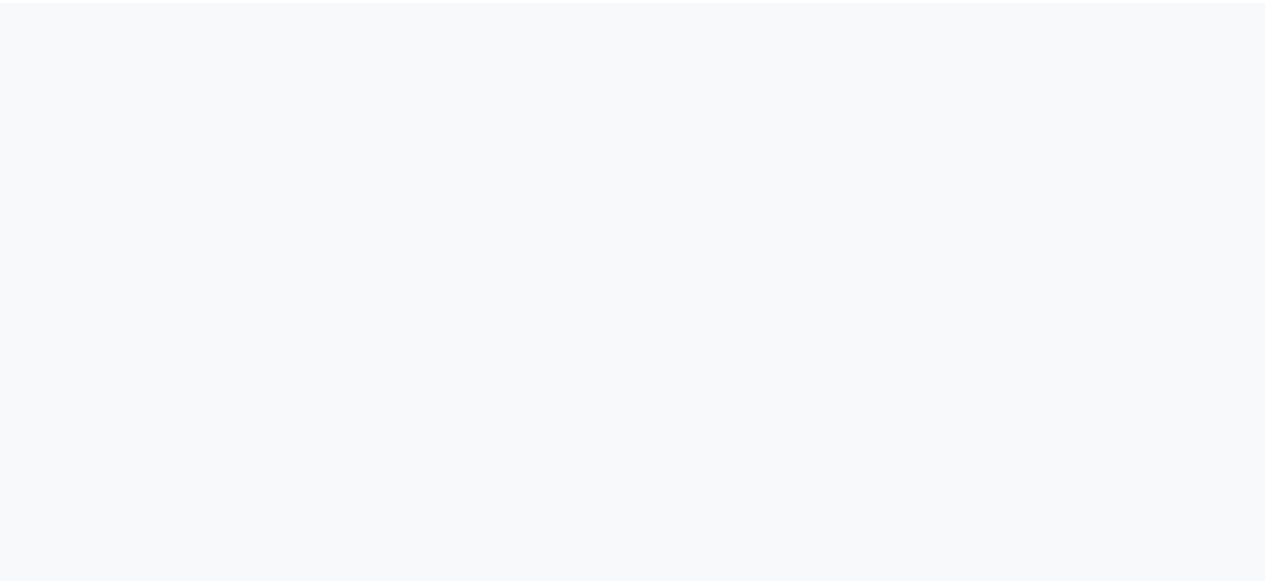 scroll, scrollTop: 0, scrollLeft: 0, axis: both 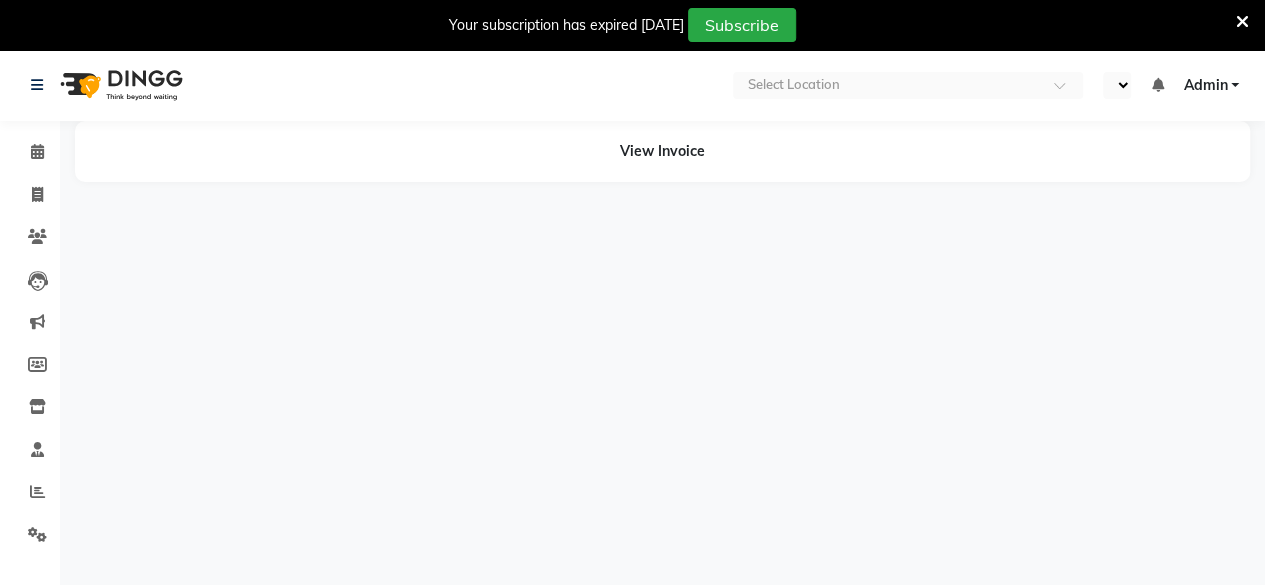 select on "en" 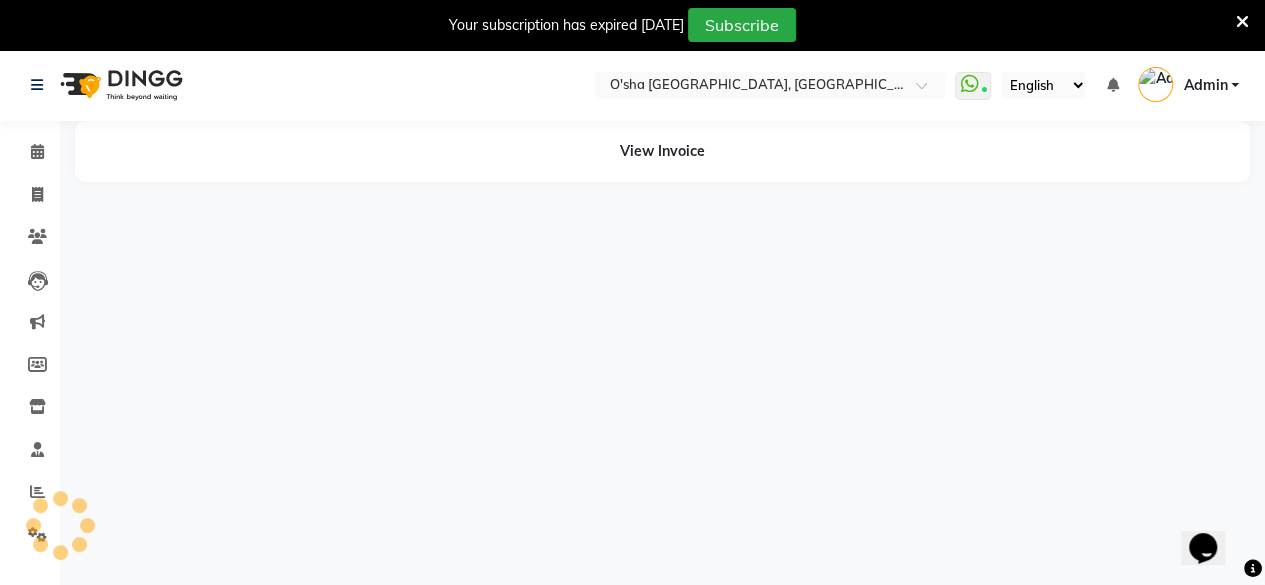 scroll, scrollTop: 0, scrollLeft: 0, axis: both 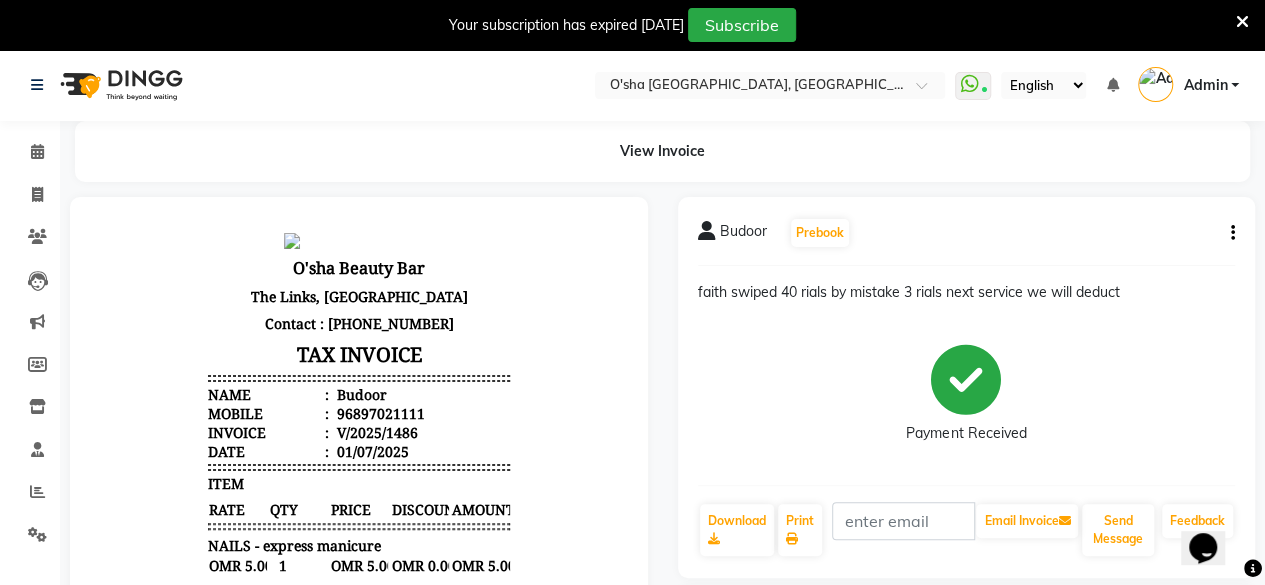 click 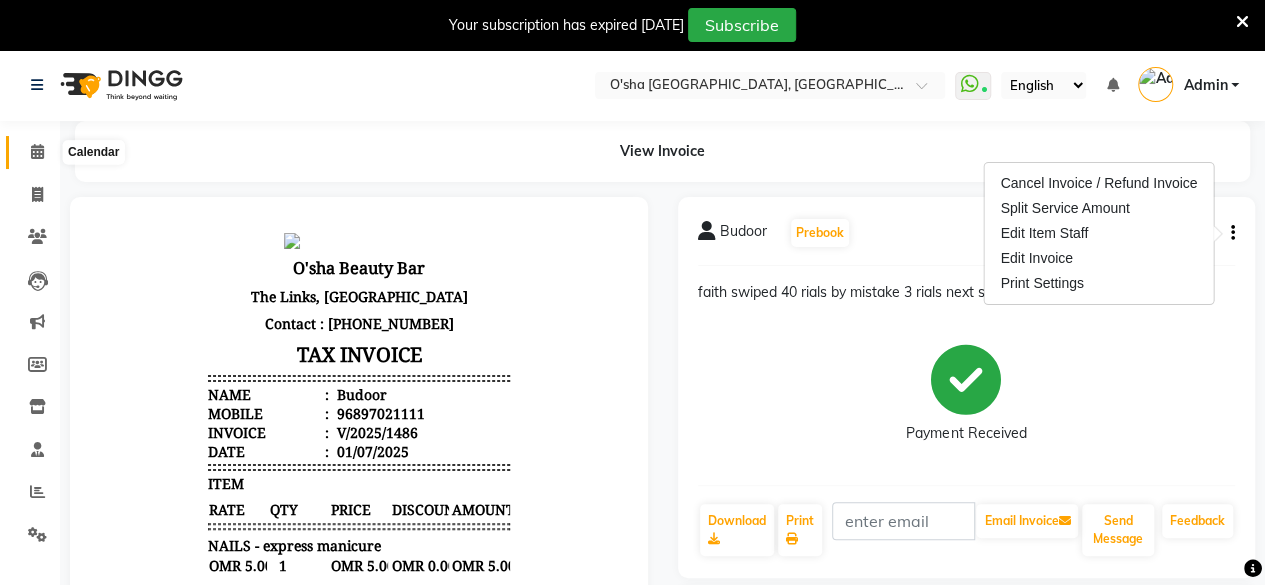 click 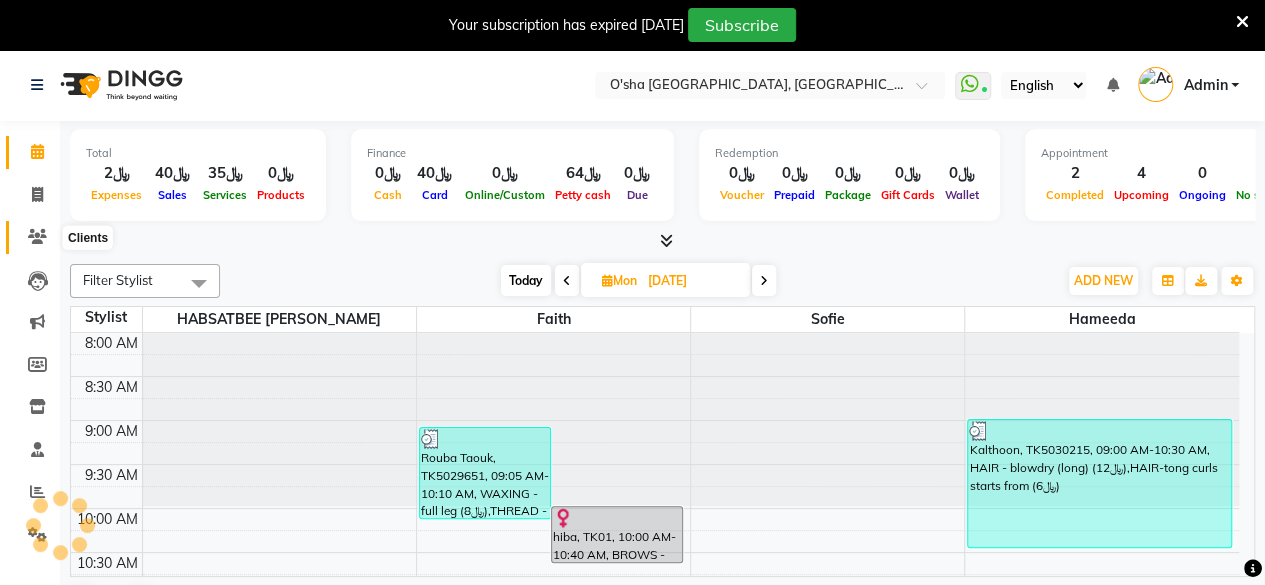 scroll, scrollTop: 0, scrollLeft: 0, axis: both 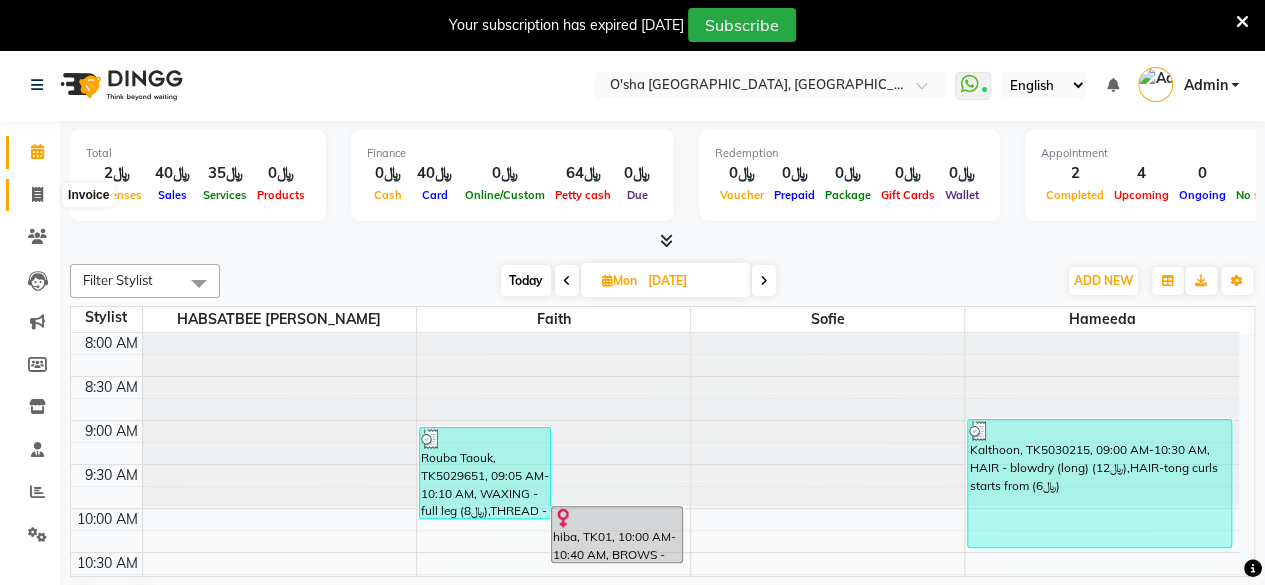 click 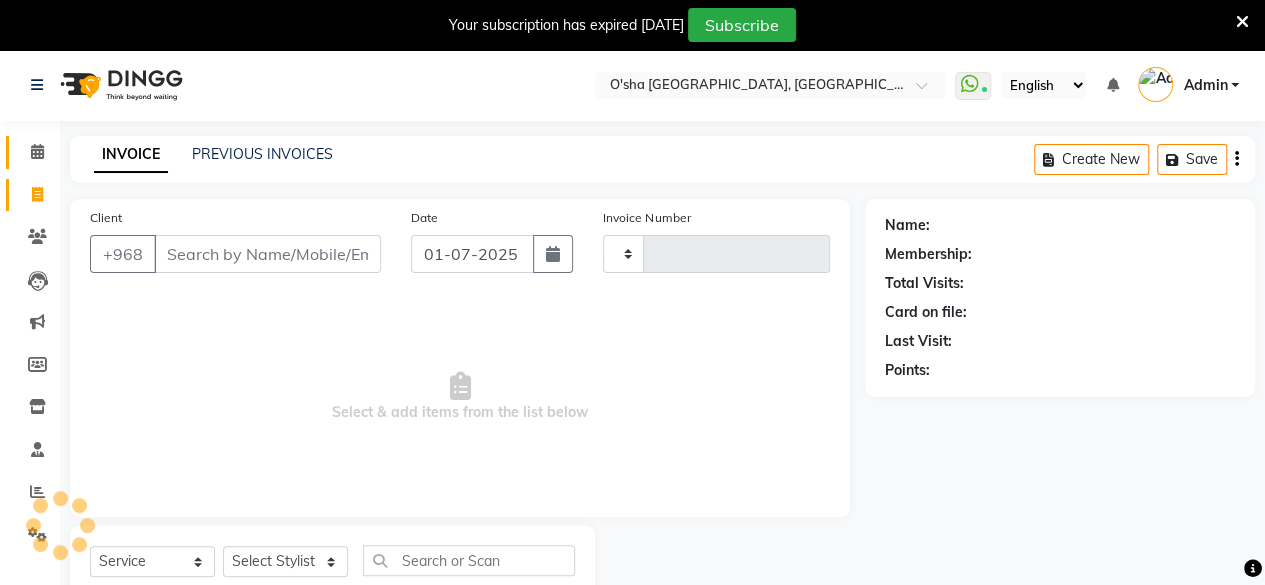 type on "1488" 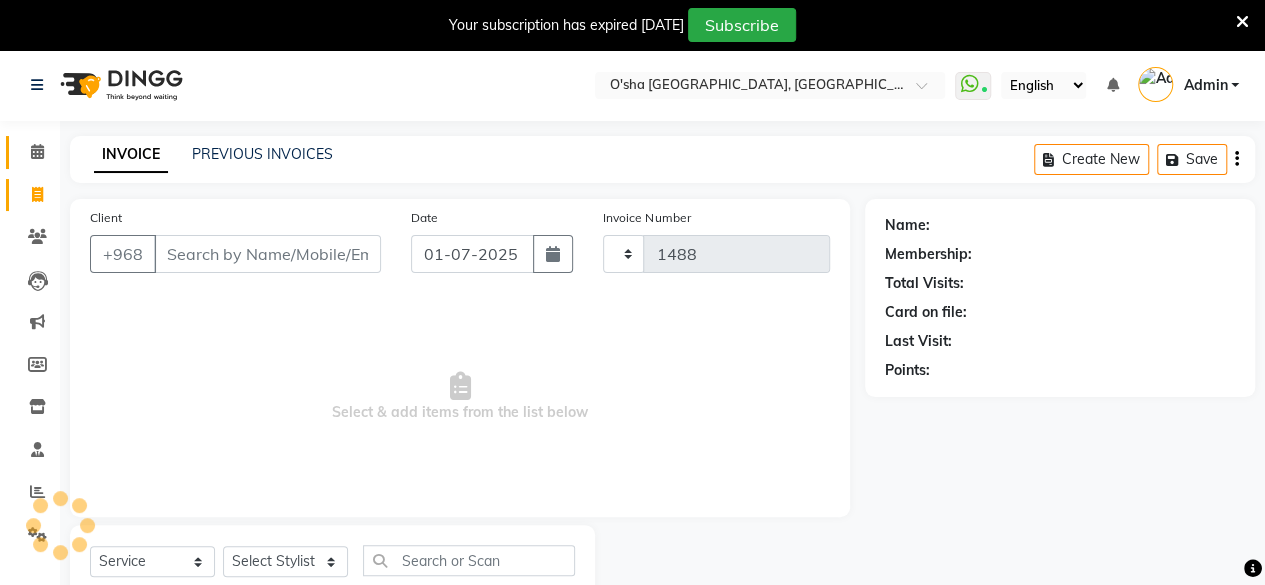 select on "6490" 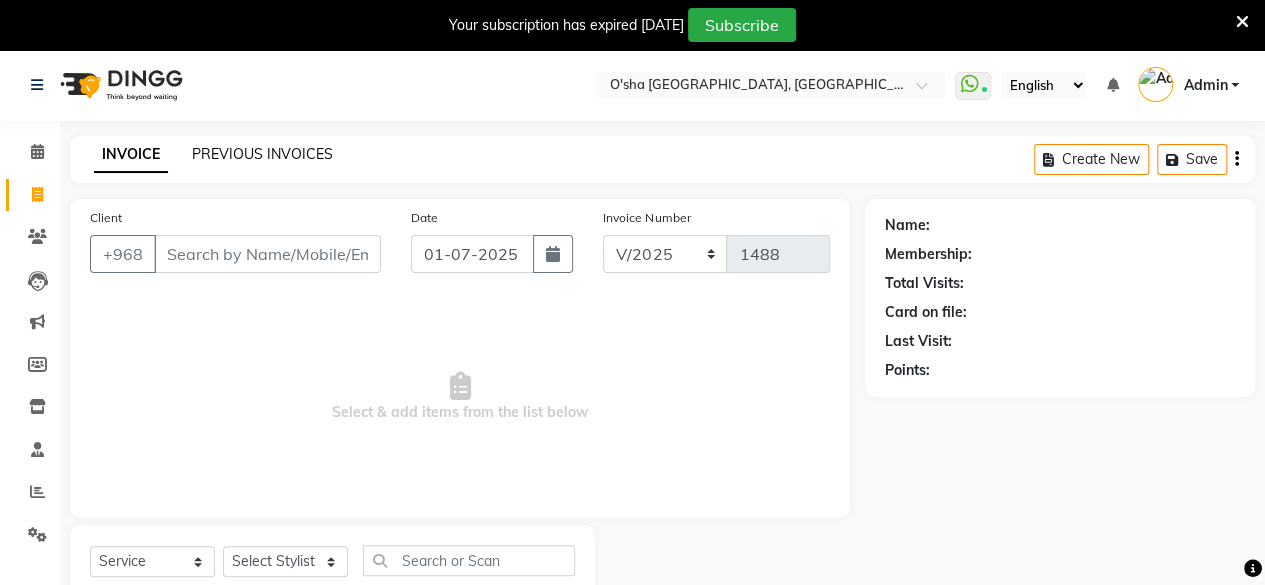 click on "PREVIOUS INVOICES" 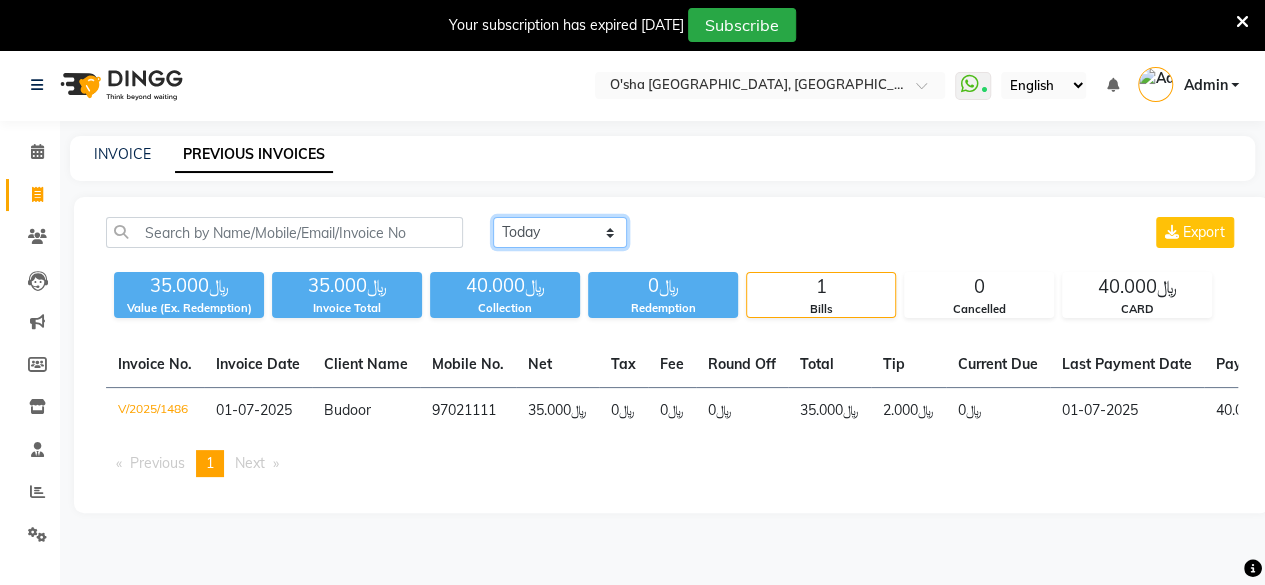 click on "Today Yesterday Custom Range" 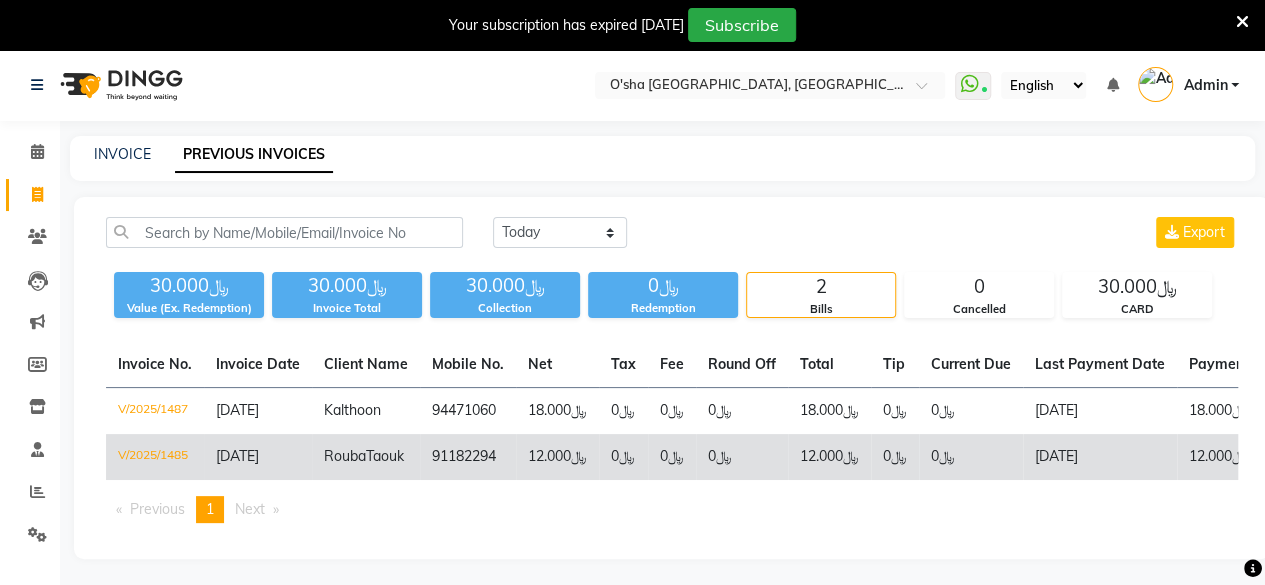 click on "﷼12.000" 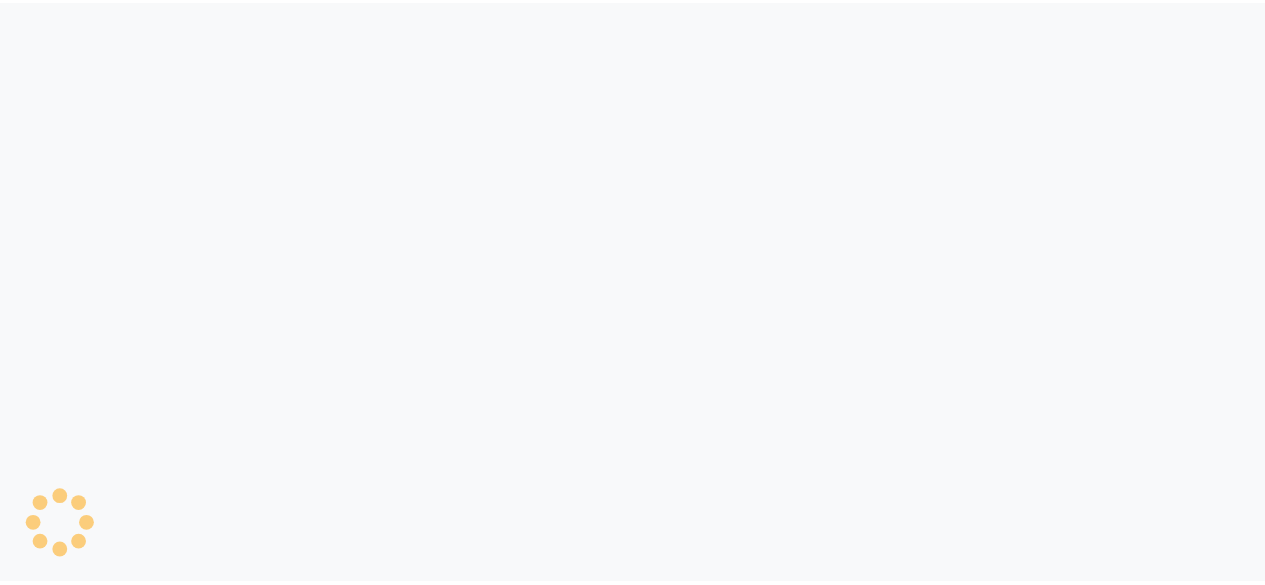 scroll, scrollTop: 0, scrollLeft: 0, axis: both 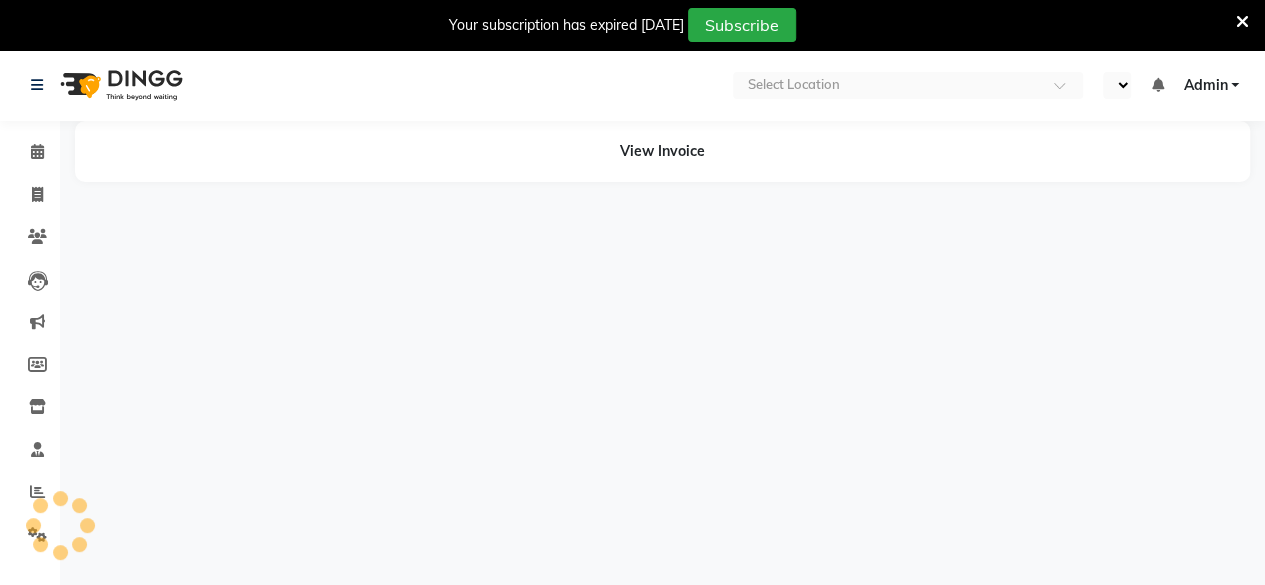 select on "en" 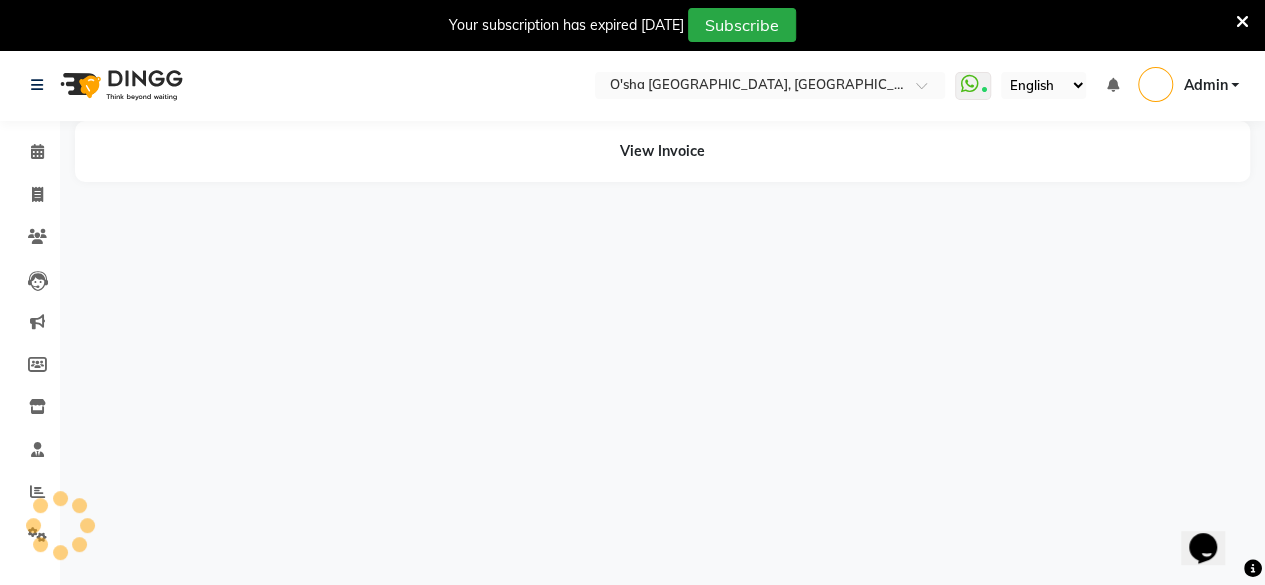scroll, scrollTop: 0, scrollLeft: 0, axis: both 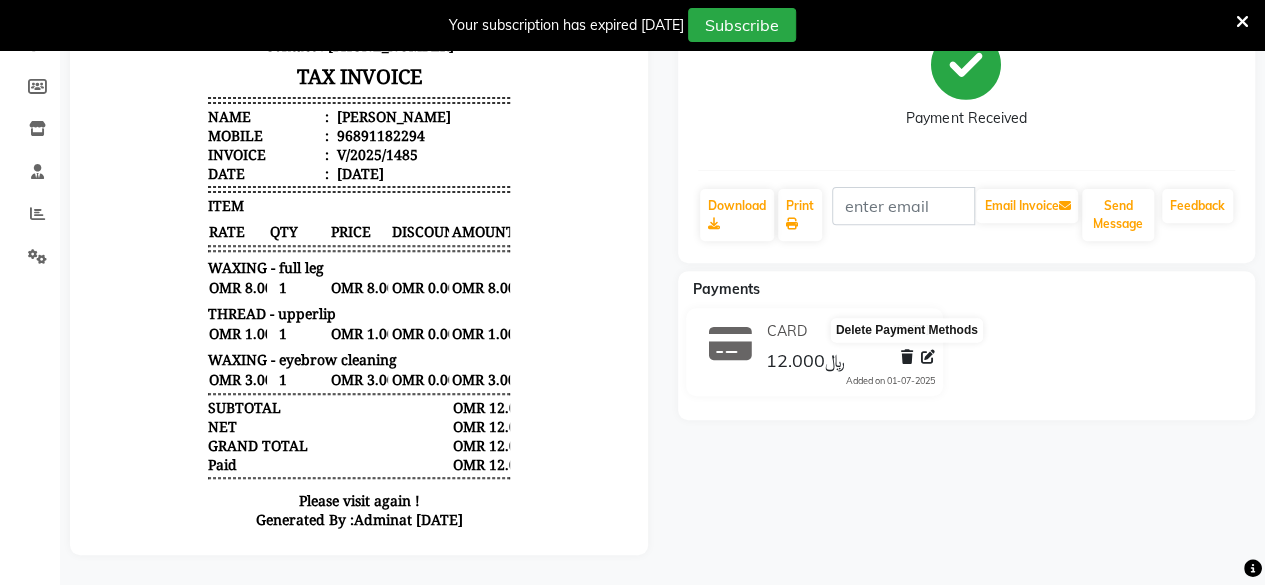 click 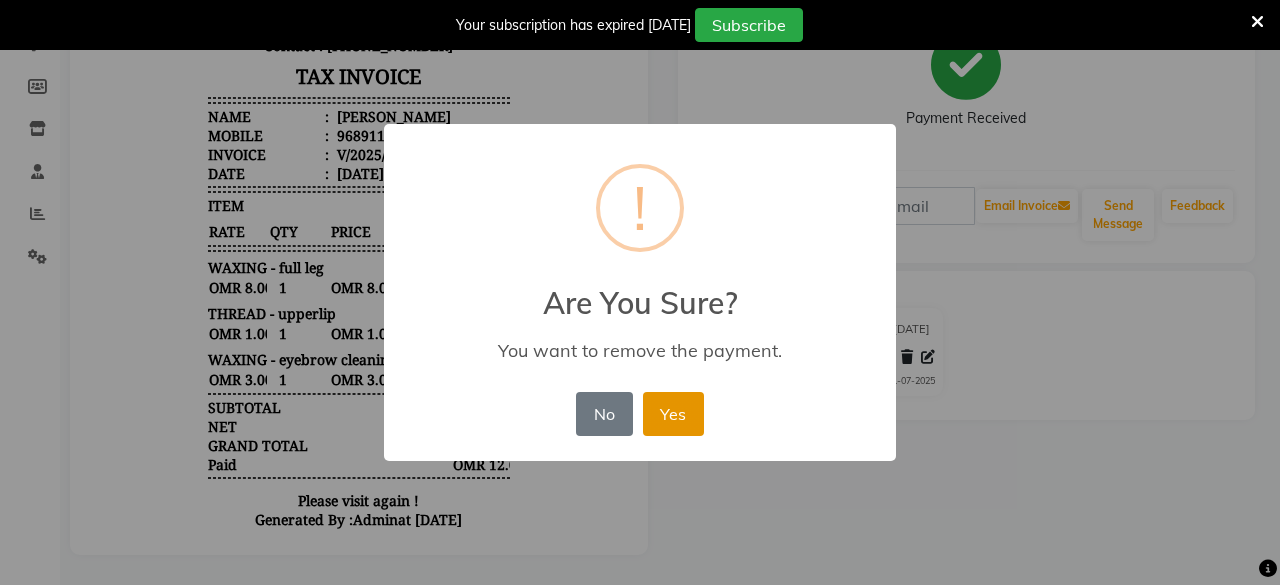 click on "Yes" at bounding box center [673, 414] 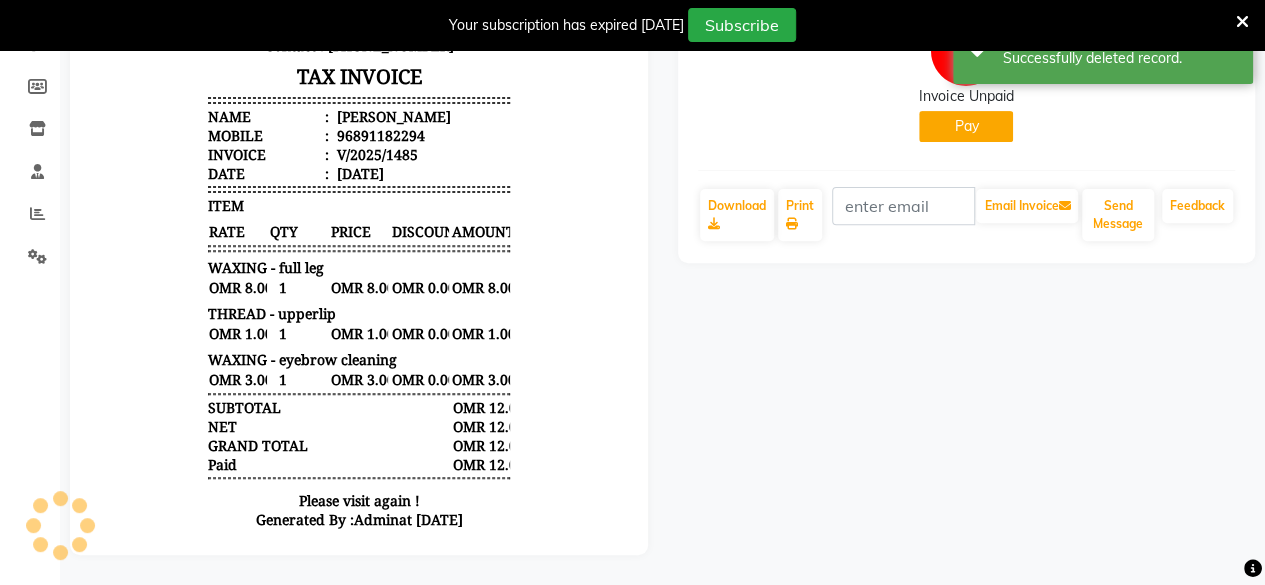 scroll, scrollTop: 0, scrollLeft: 0, axis: both 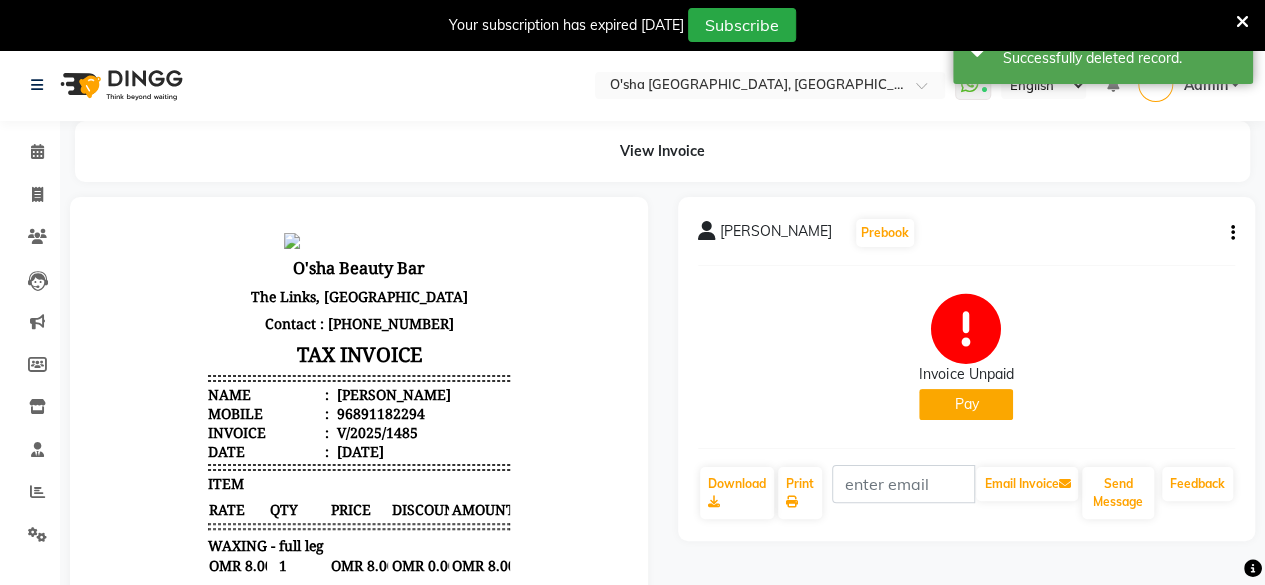 click 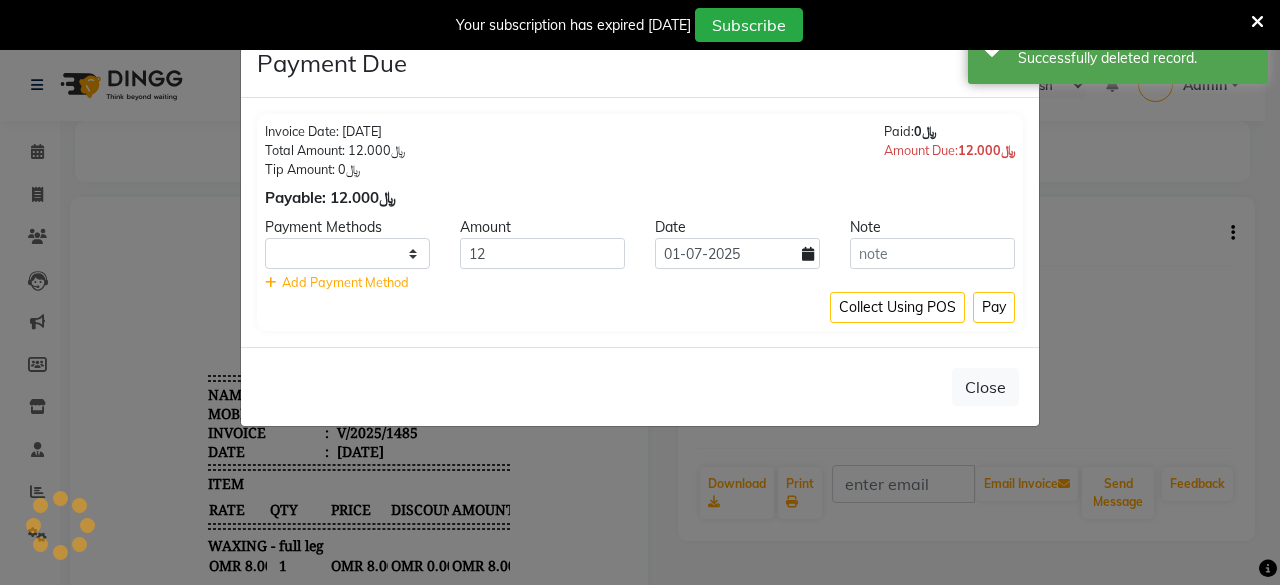 select on "1" 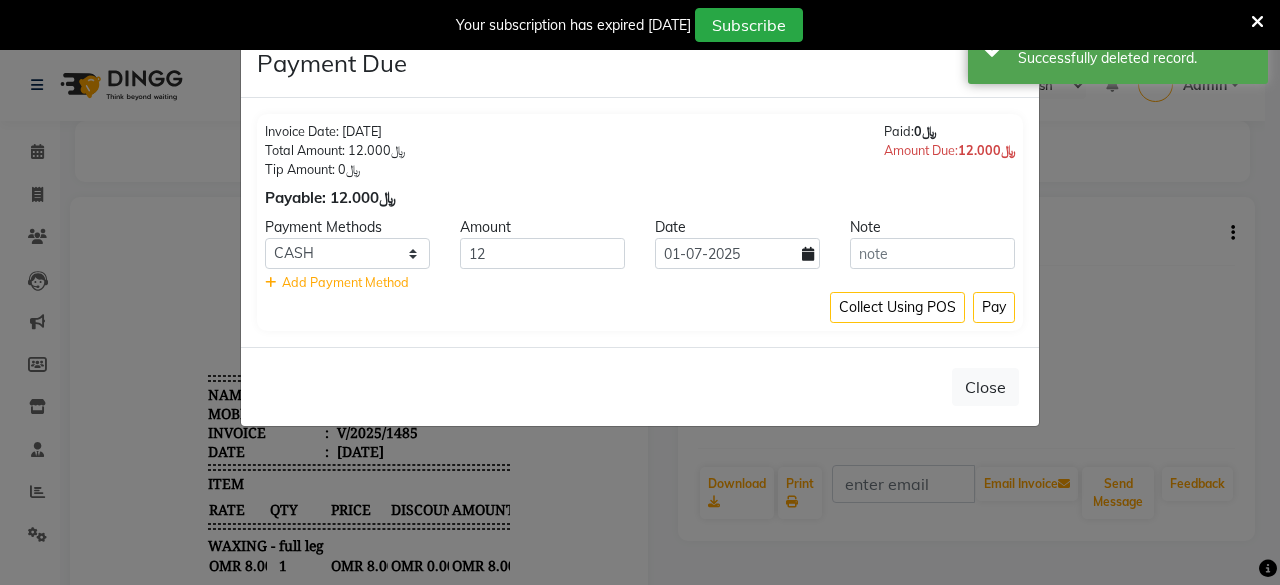 click 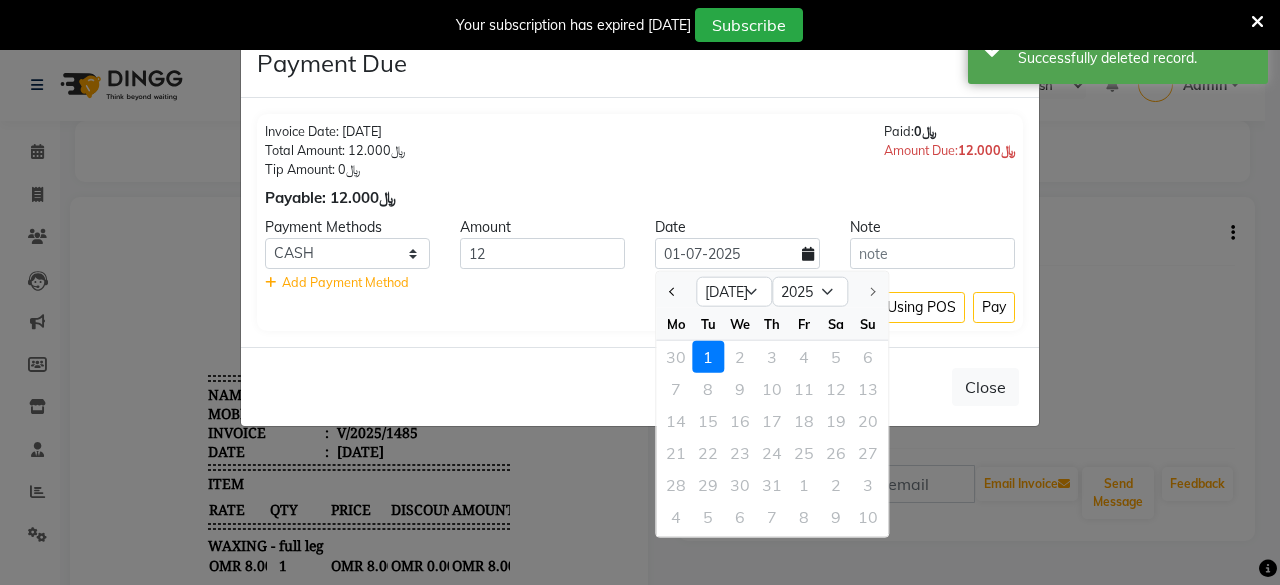 click on "30" 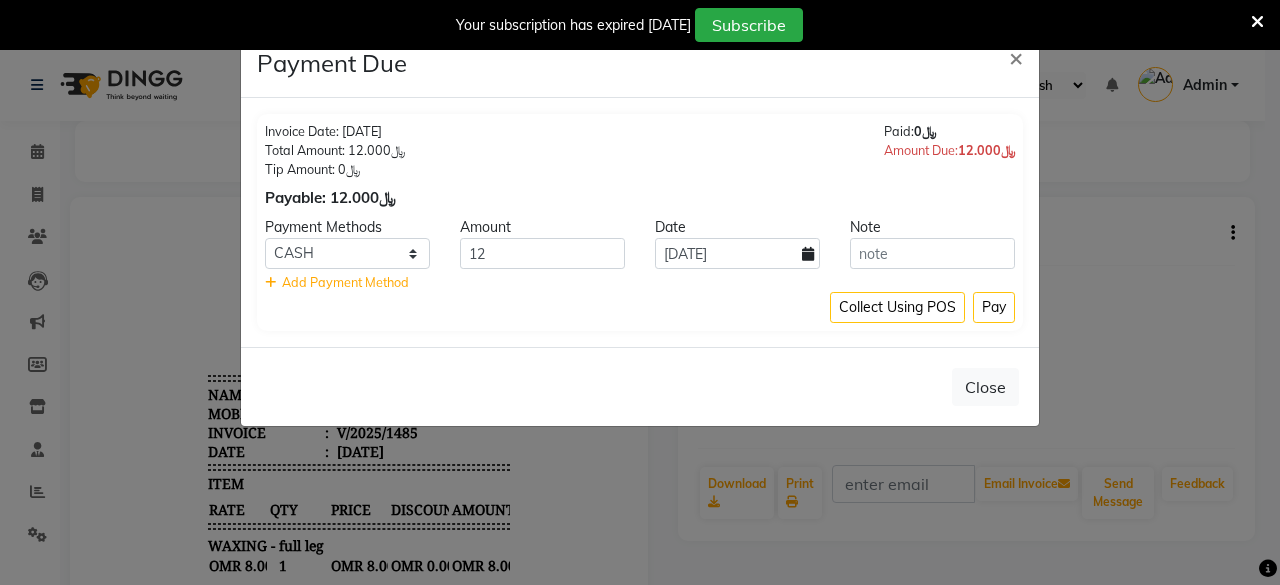 click on "Close" 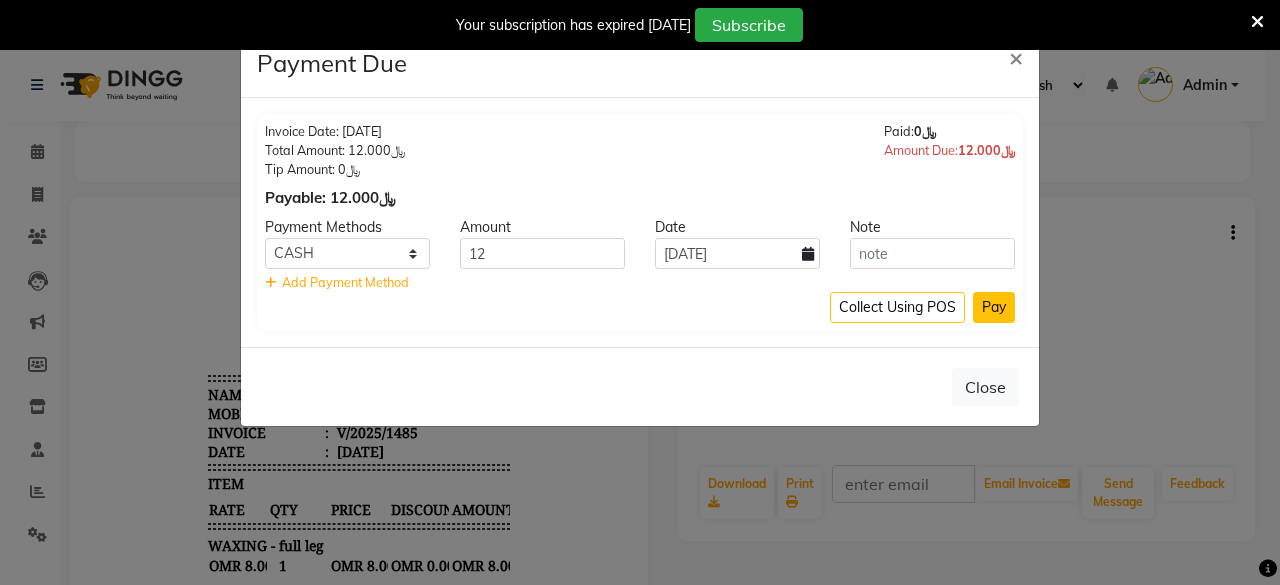 click on "Pay" 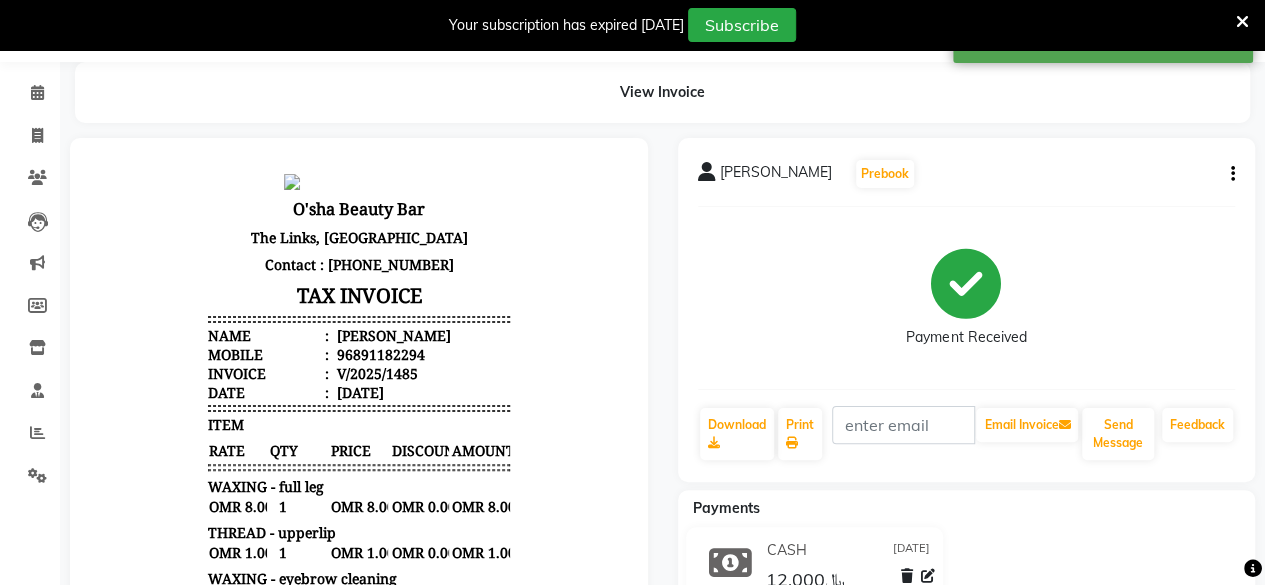 scroll, scrollTop: 0, scrollLeft: 0, axis: both 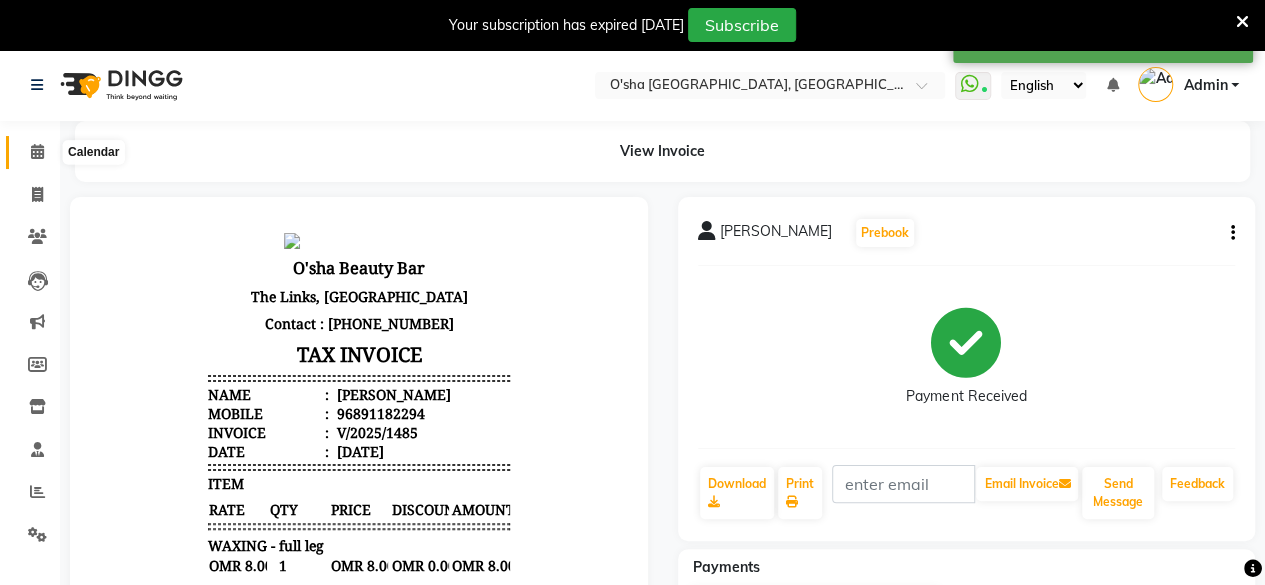 click 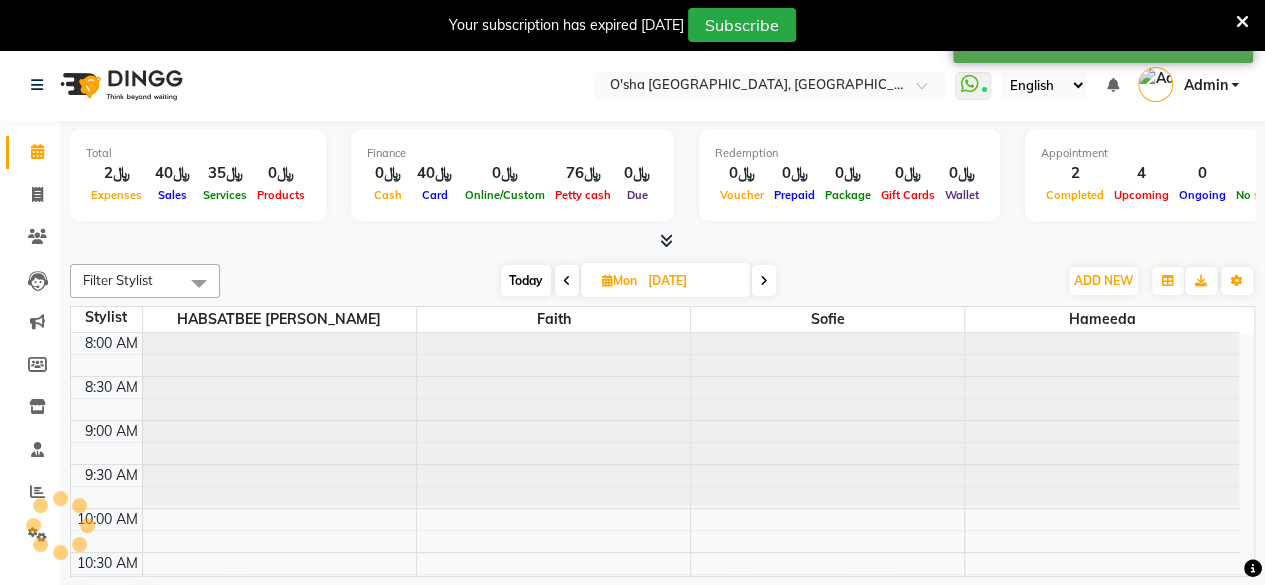 scroll, scrollTop: 261, scrollLeft: 0, axis: vertical 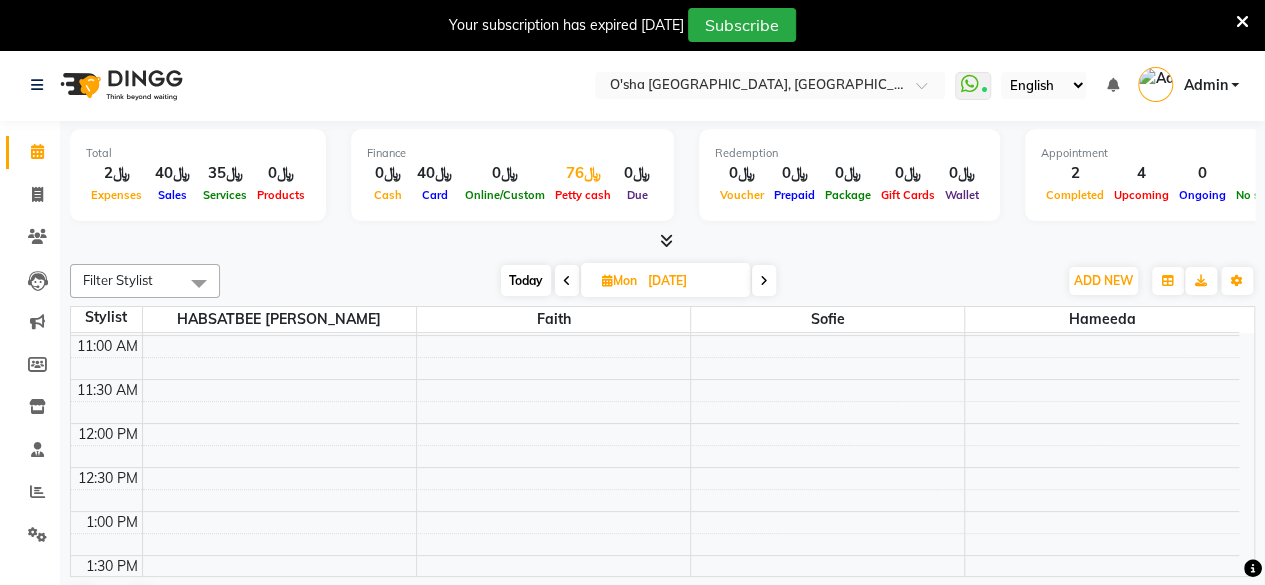 click on "﷼76" at bounding box center (583, 173) 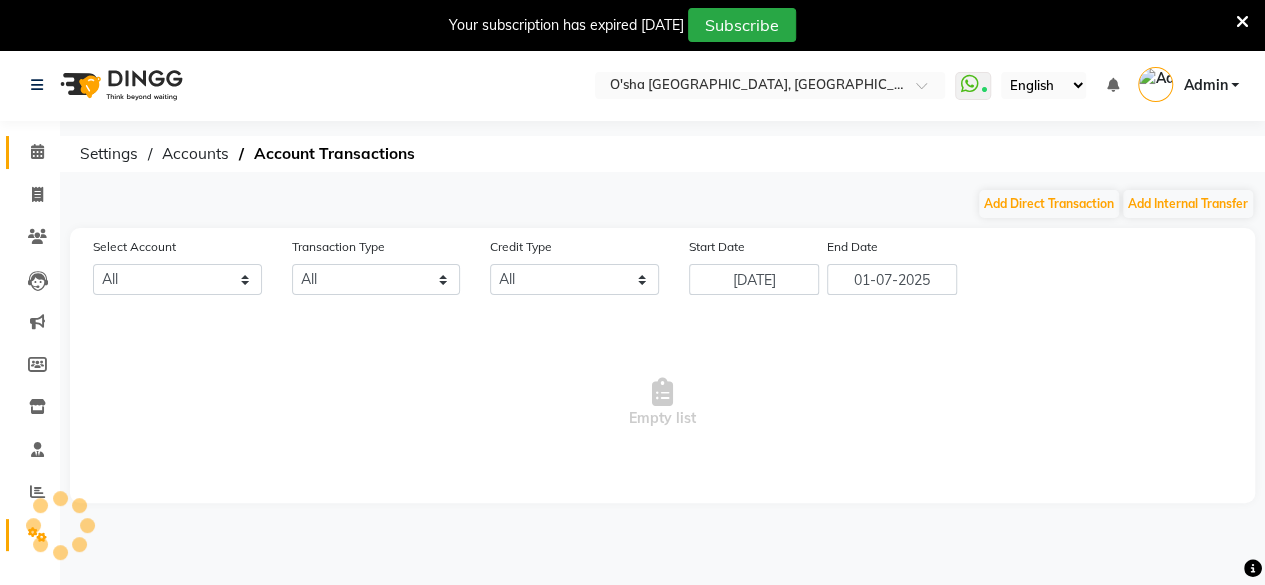 select on "5516" 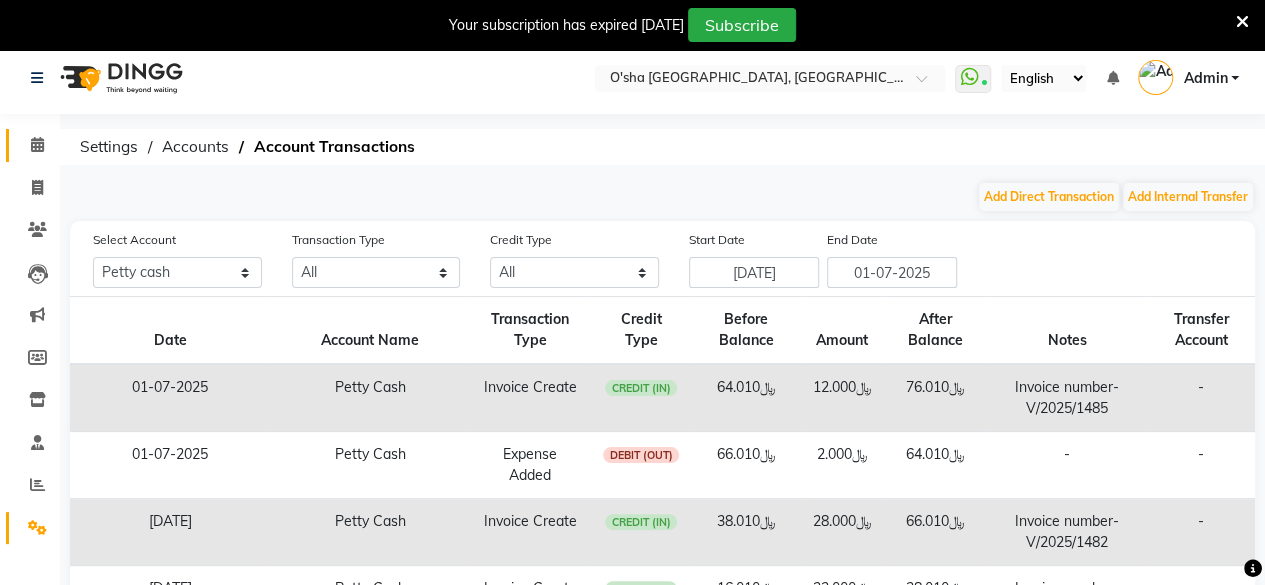 scroll, scrollTop: 0, scrollLeft: 0, axis: both 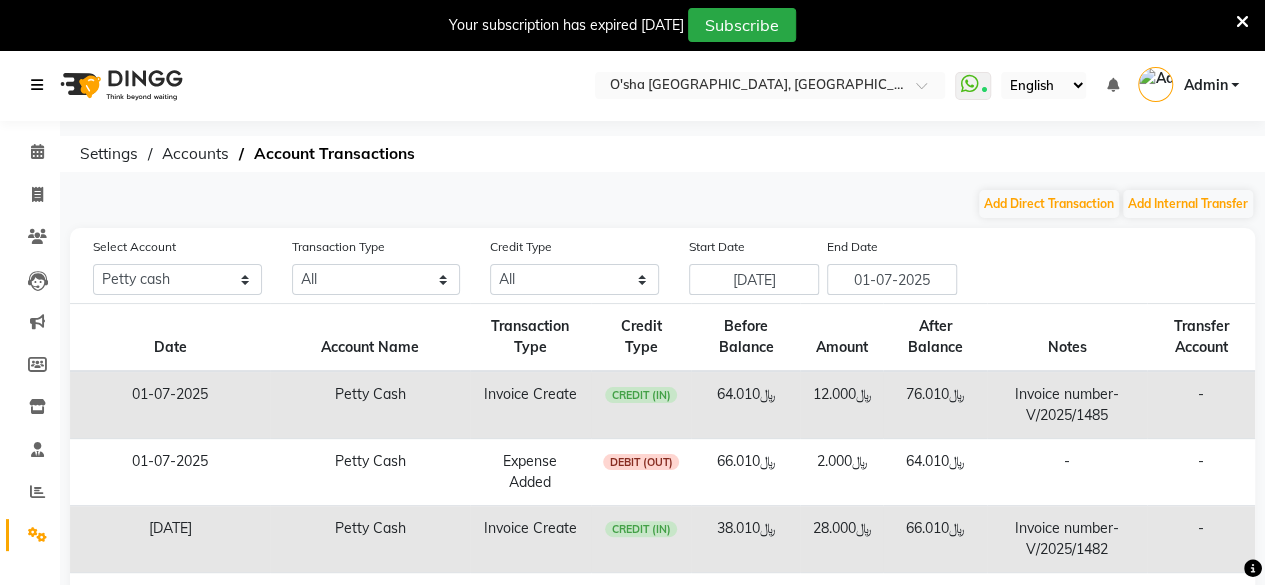 click at bounding box center [37, 85] 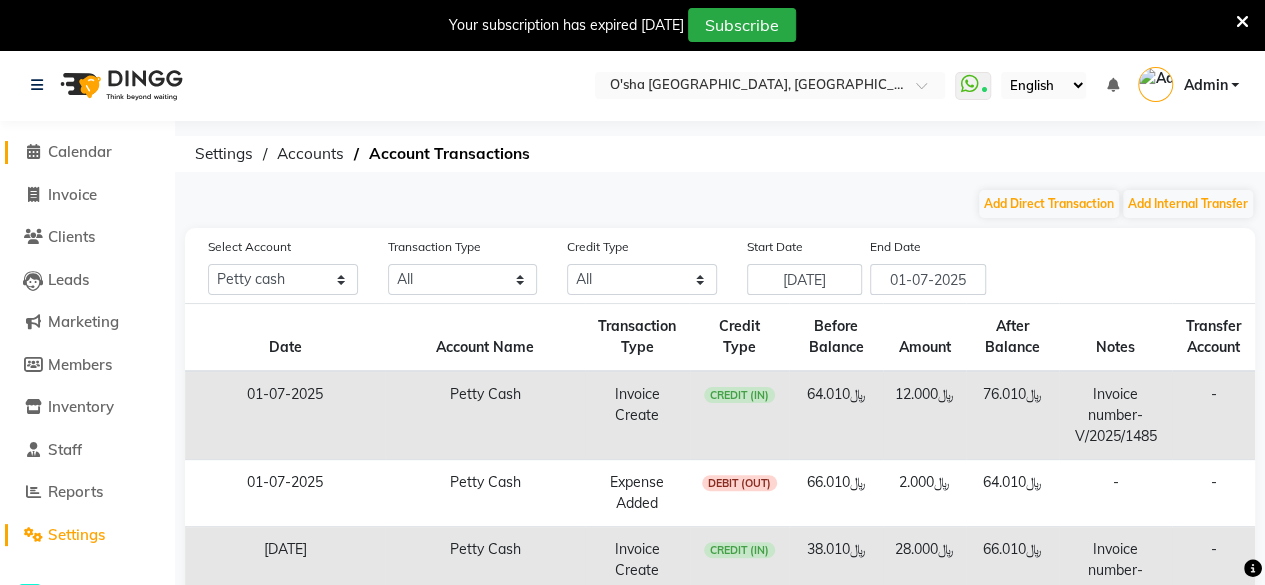click 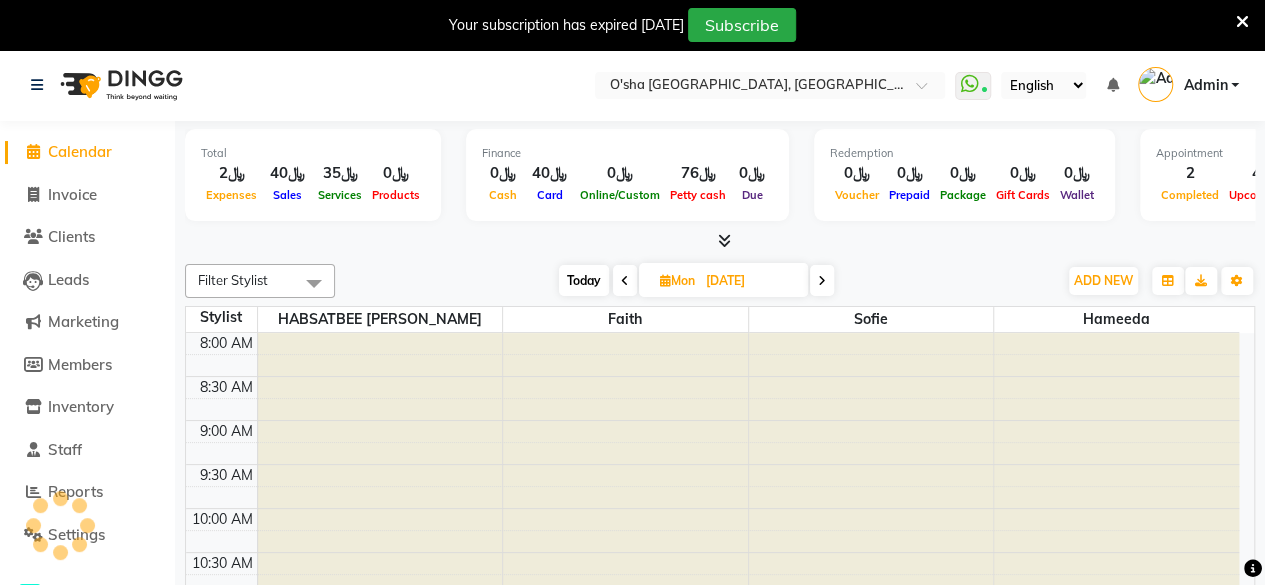 scroll, scrollTop: 0, scrollLeft: 0, axis: both 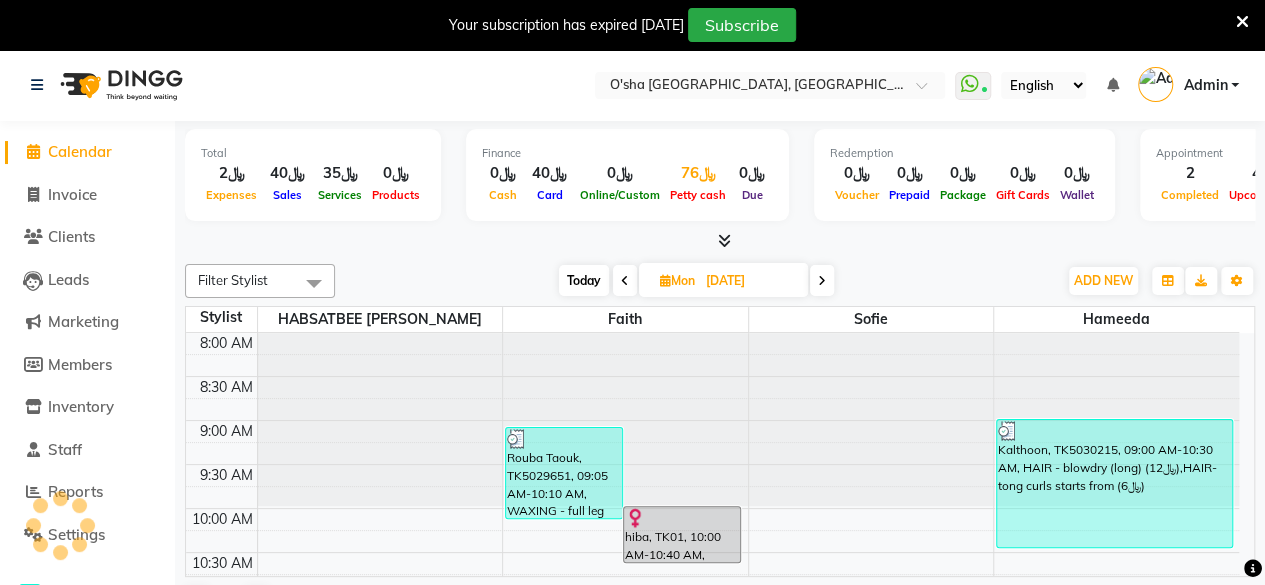 click on "﷼76" at bounding box center (698, 173) 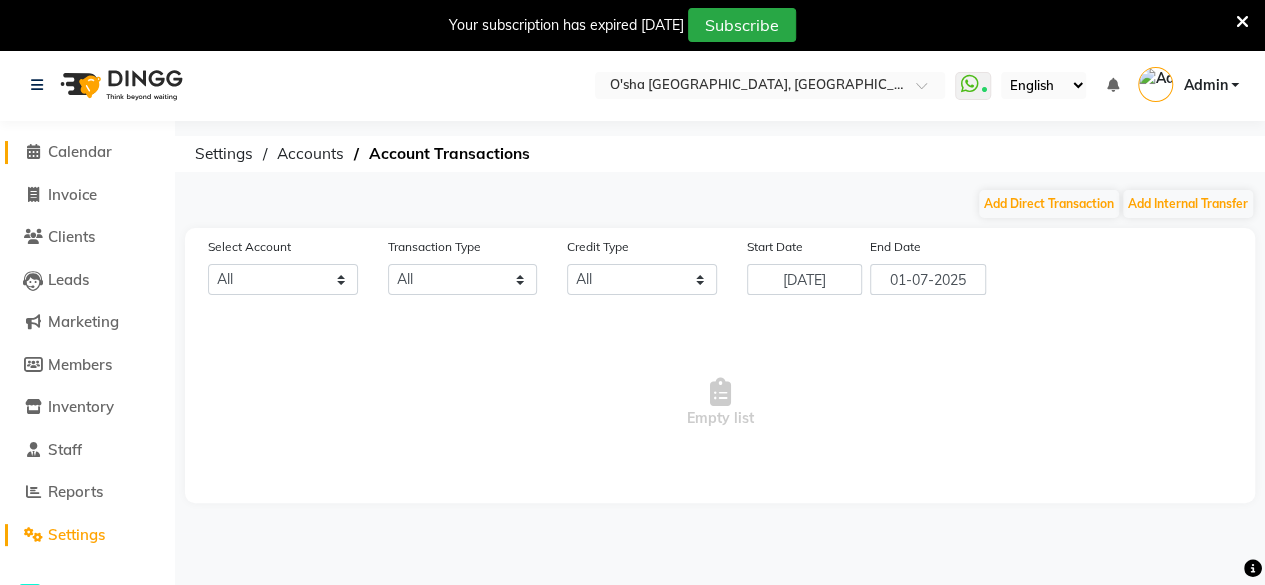 select on "5516" 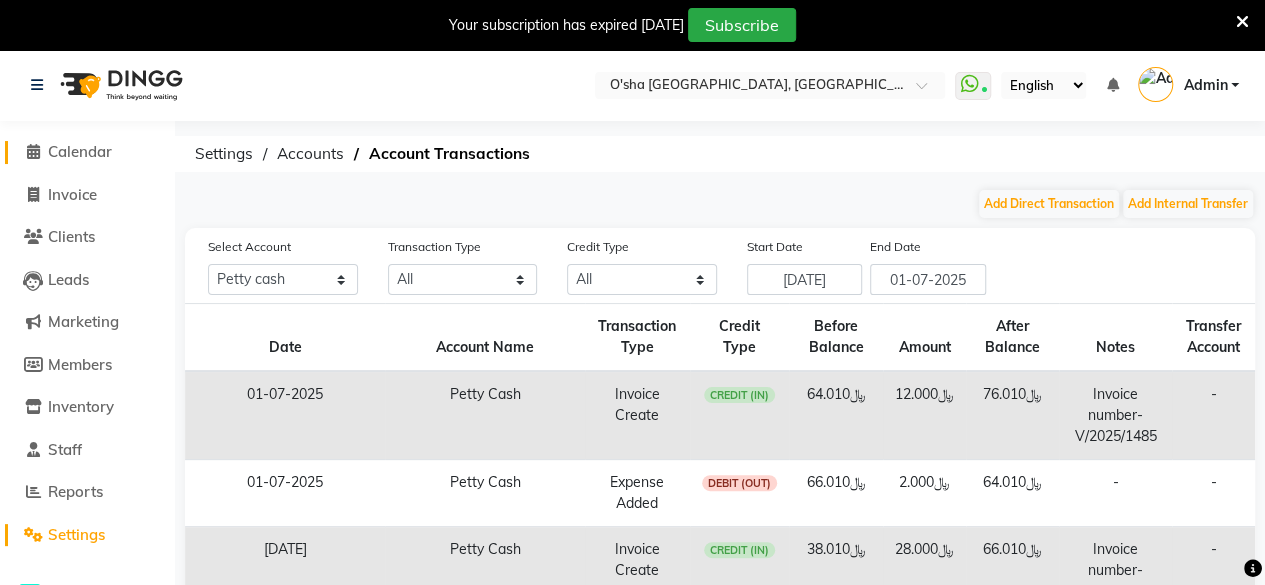 click 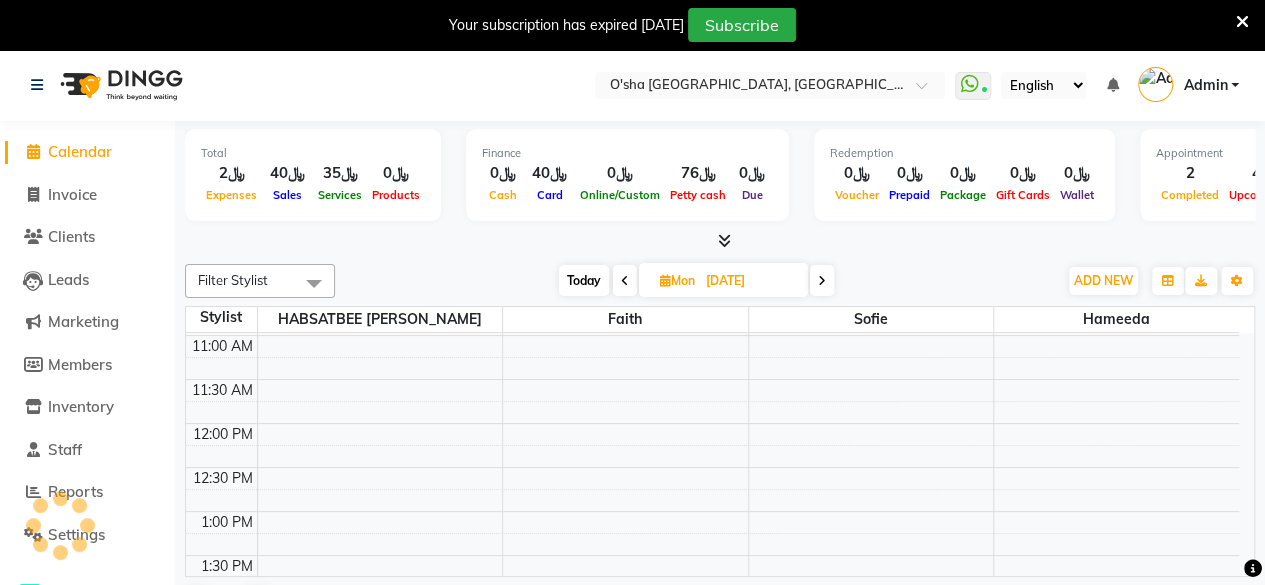 scroll, scrollTop: 0, scrollLeft: 0, axis: both 